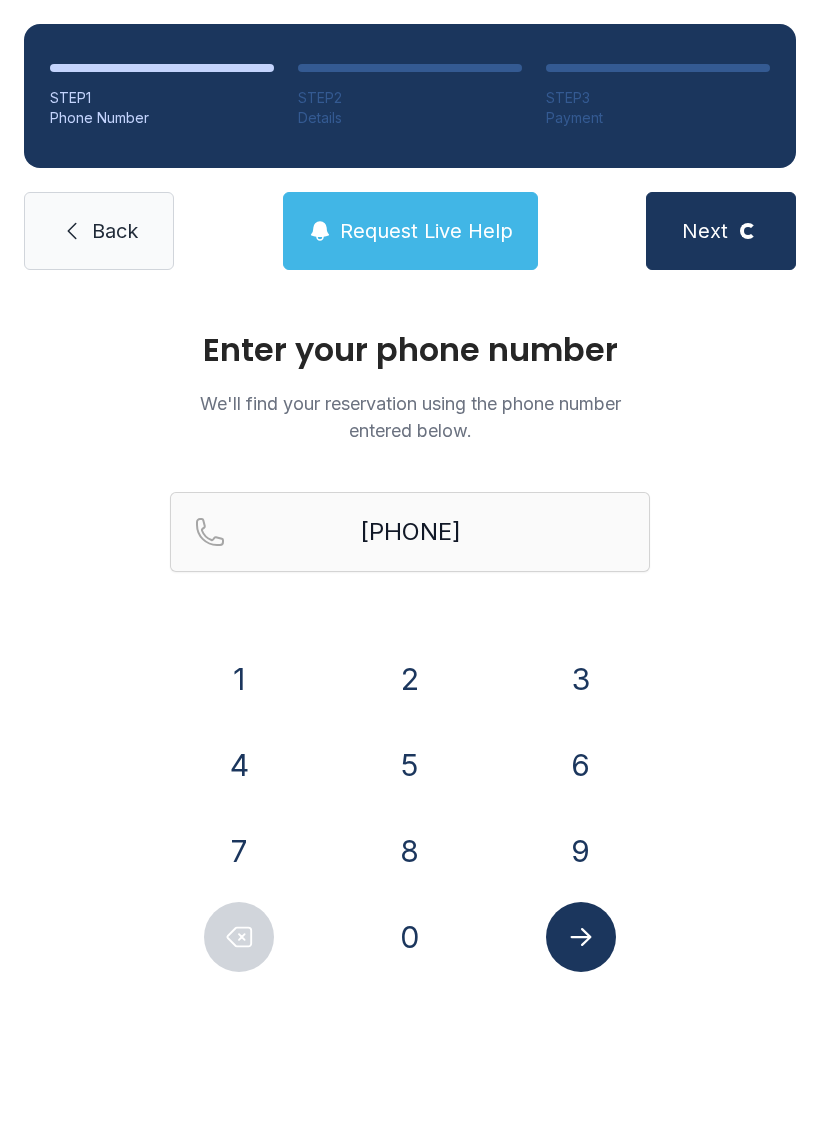 scroll, scrollTop: 0, scrollLeft: 0, axis: both 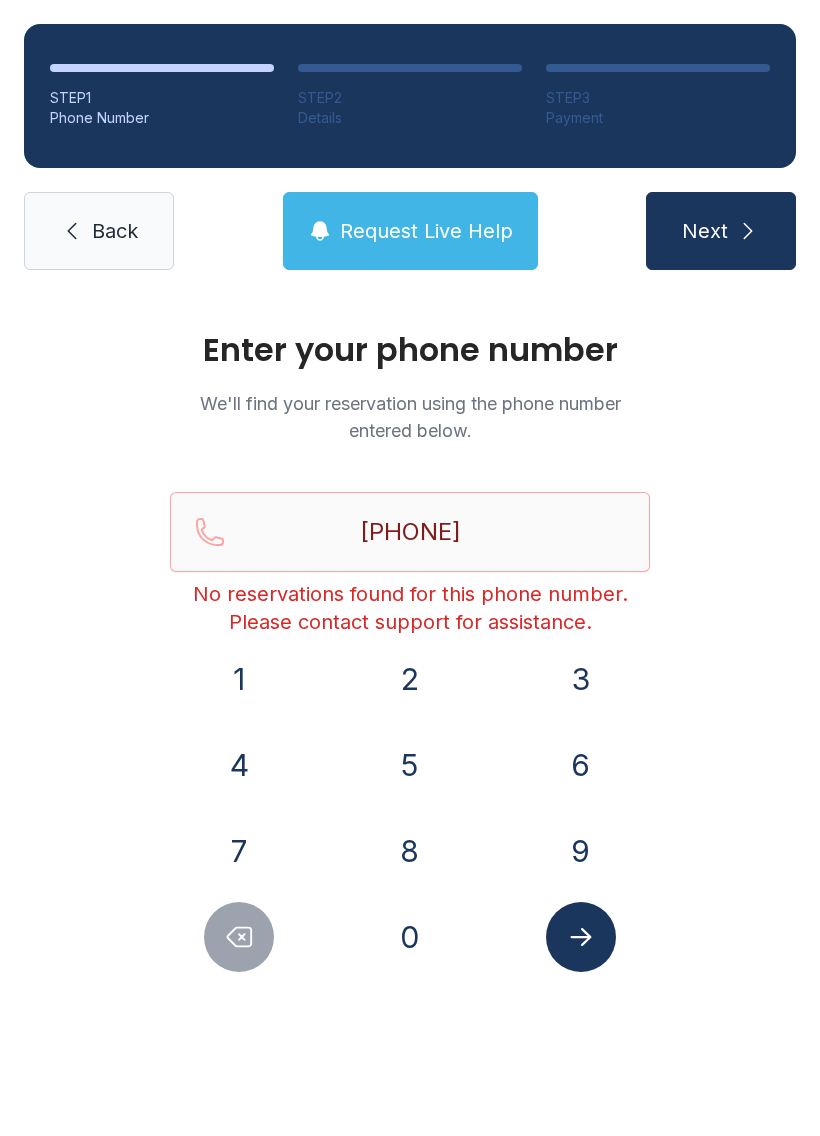 click on "Back" at bounding box center (115, 231) 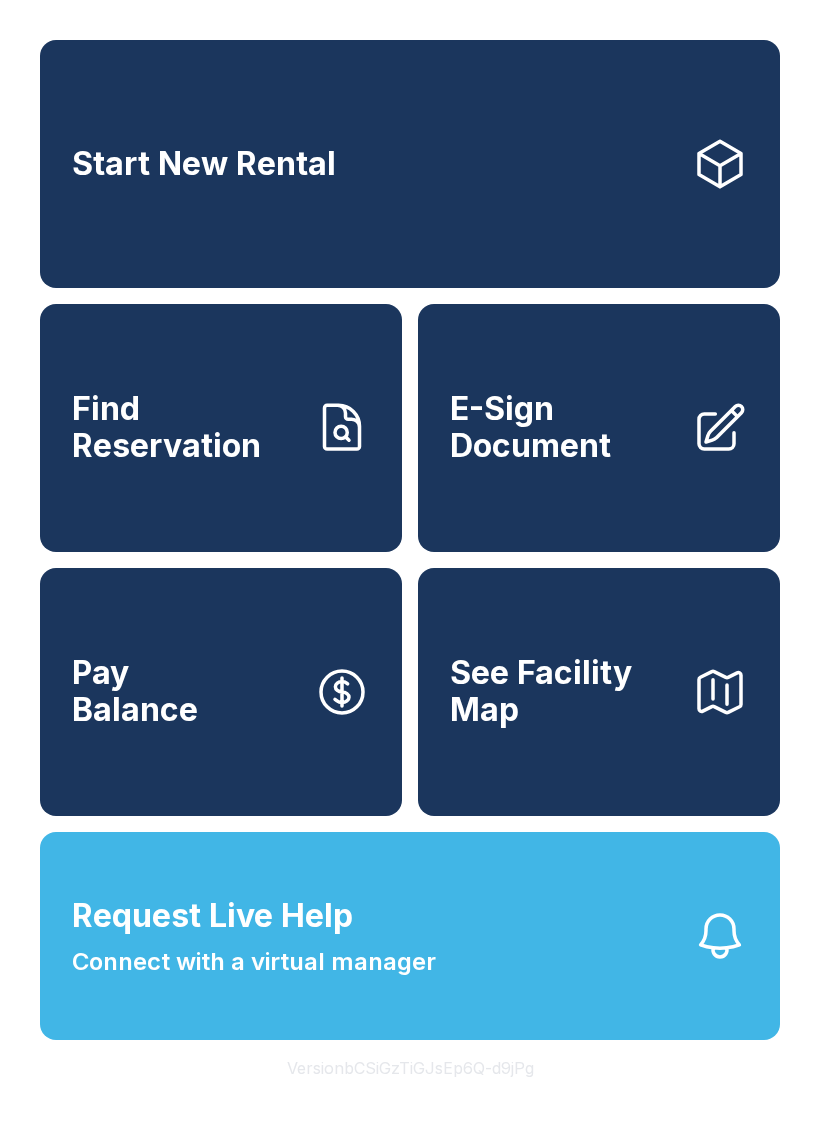 click on "Find Reservation" at bounding box center (185, 427) 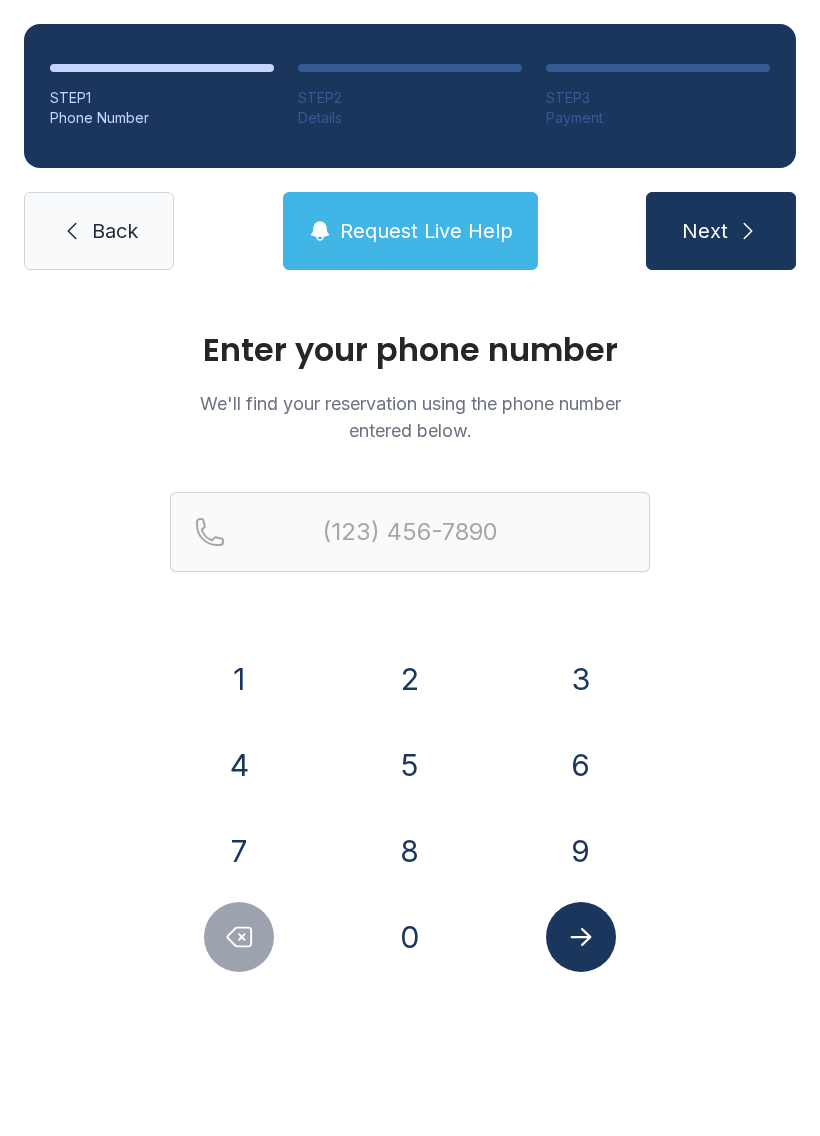 click on "9" at bounding box center (239, 679) 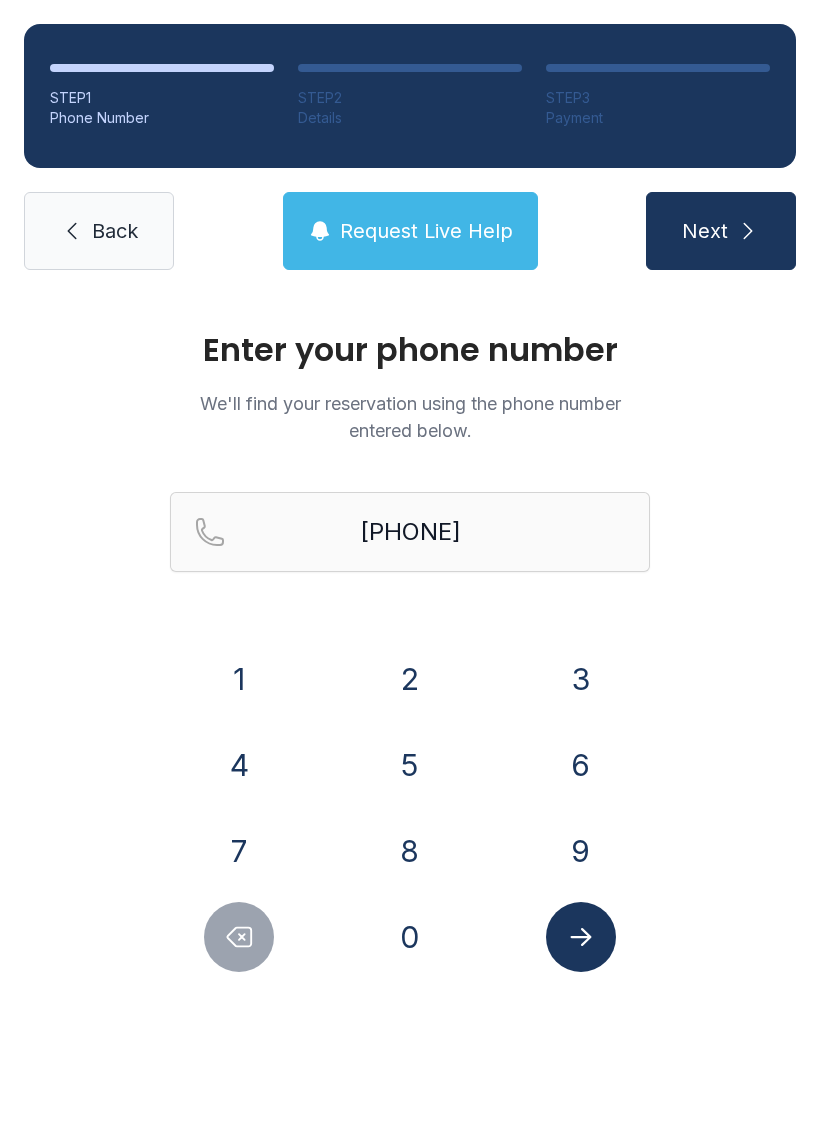 click on "0" at bounding box center (239, 679) 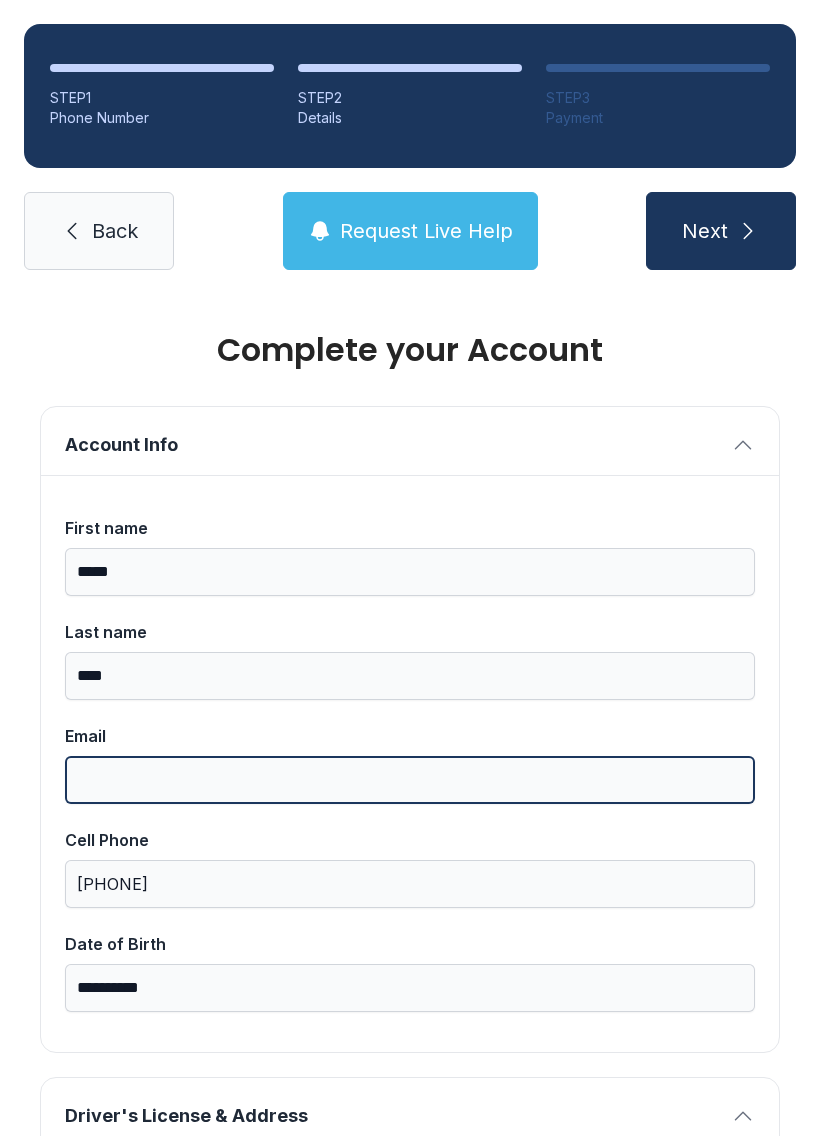 click on "Email" at bounding box center (410, 780) 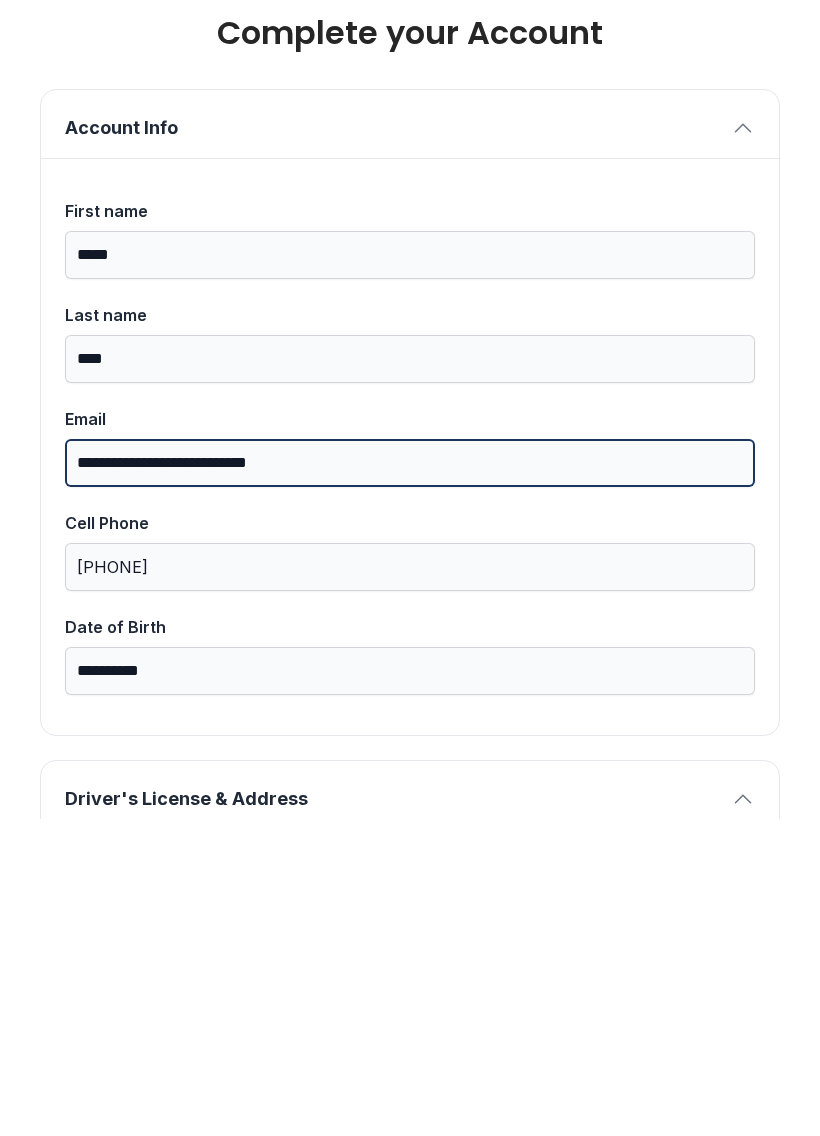 type on "**********" 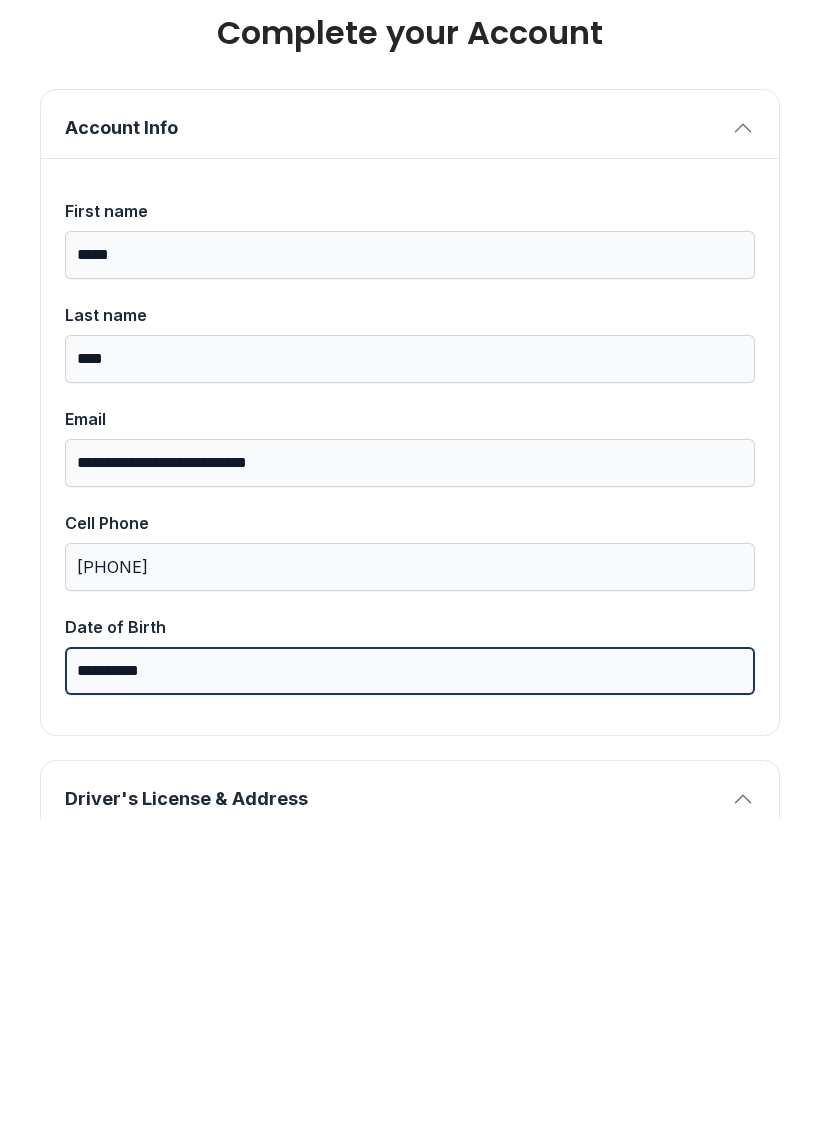 click on "**********" at bounding box center (410, 988) 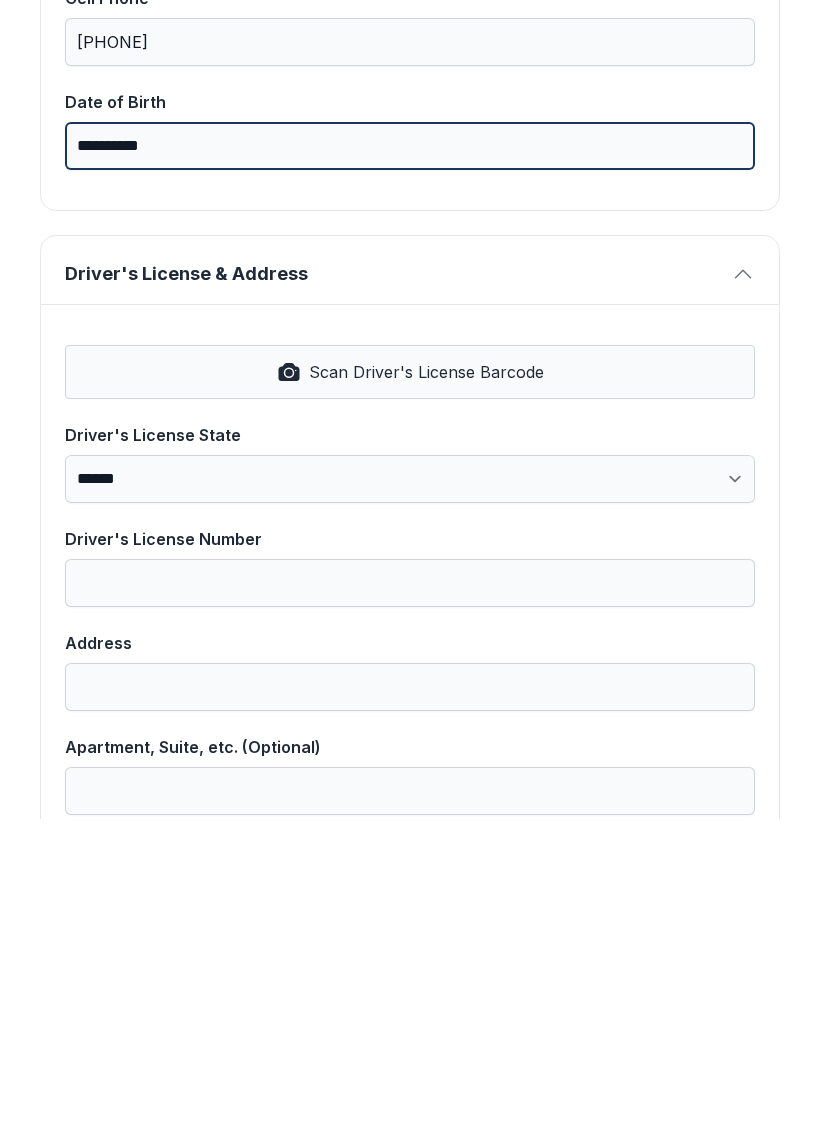 scroll, scrollTop: 548, scrollLeft: 0, axis: vertical 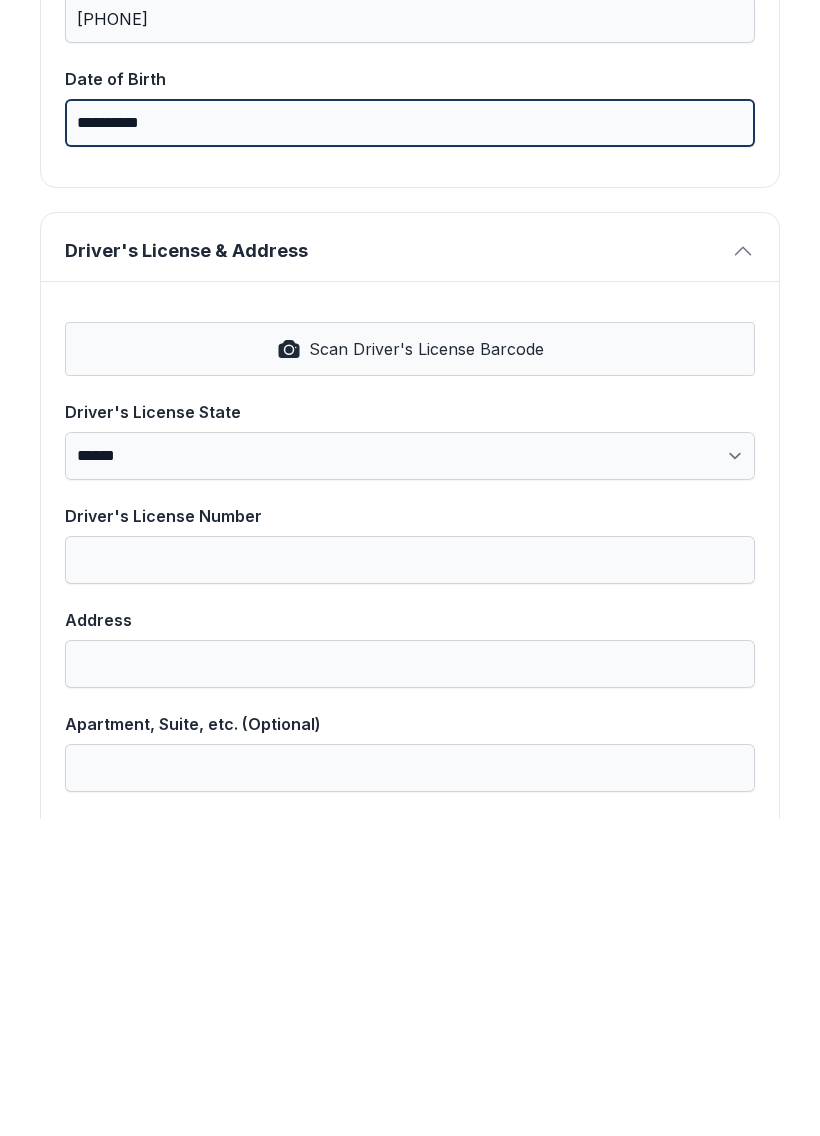 type on "**********" 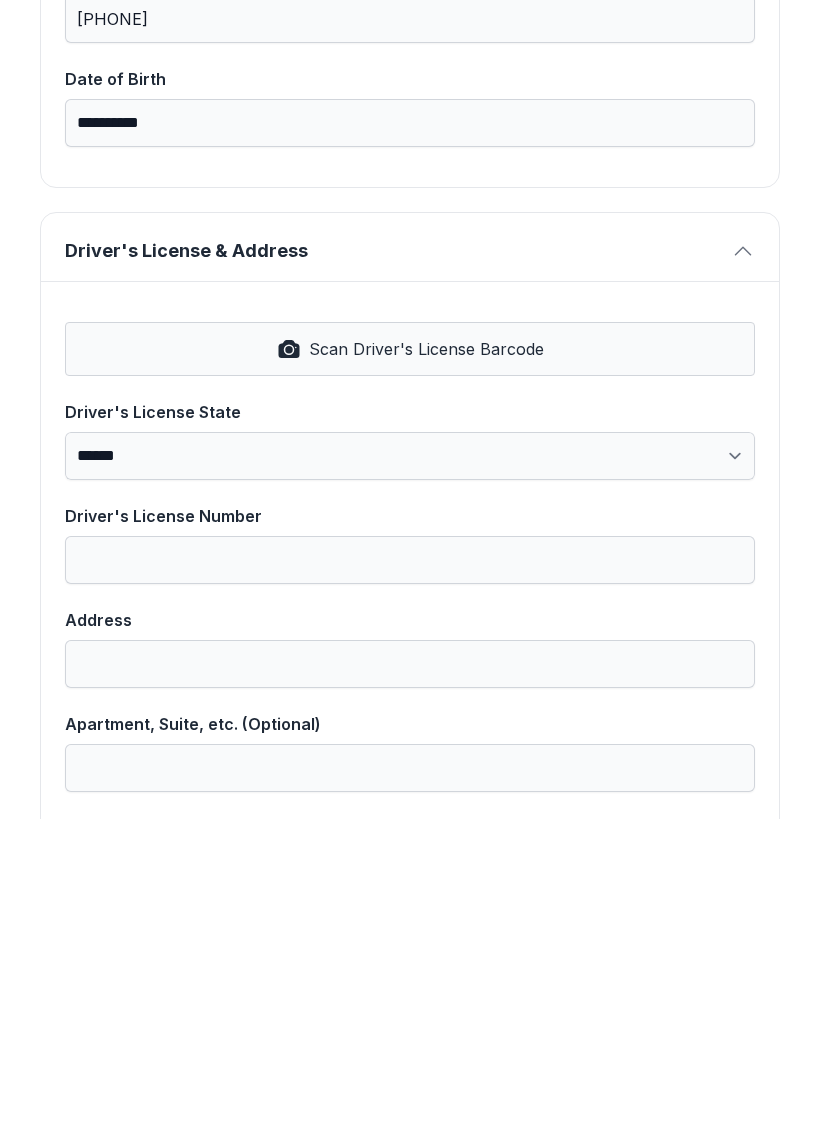 click on "Scan Driver's License Barcode" at bounding box center (426, 666) 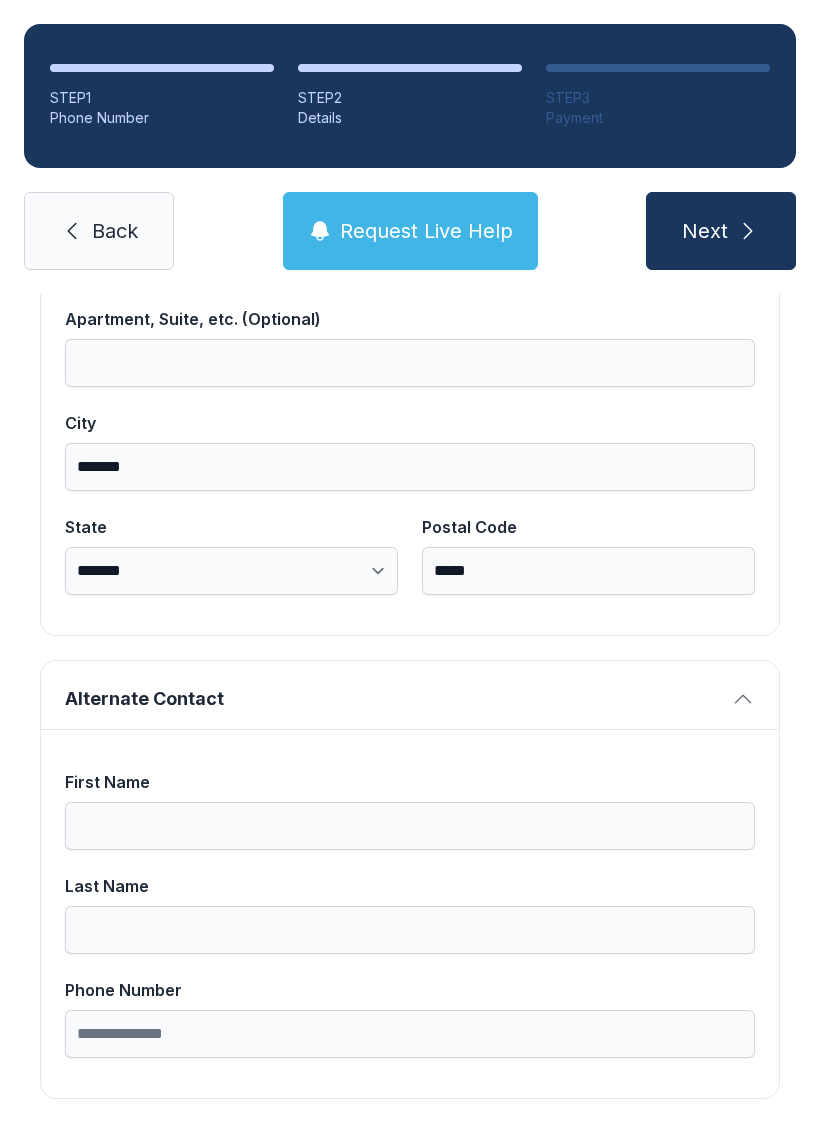 scroll, scrollTop: 1269, scrollLeft: 0, axis: vertical 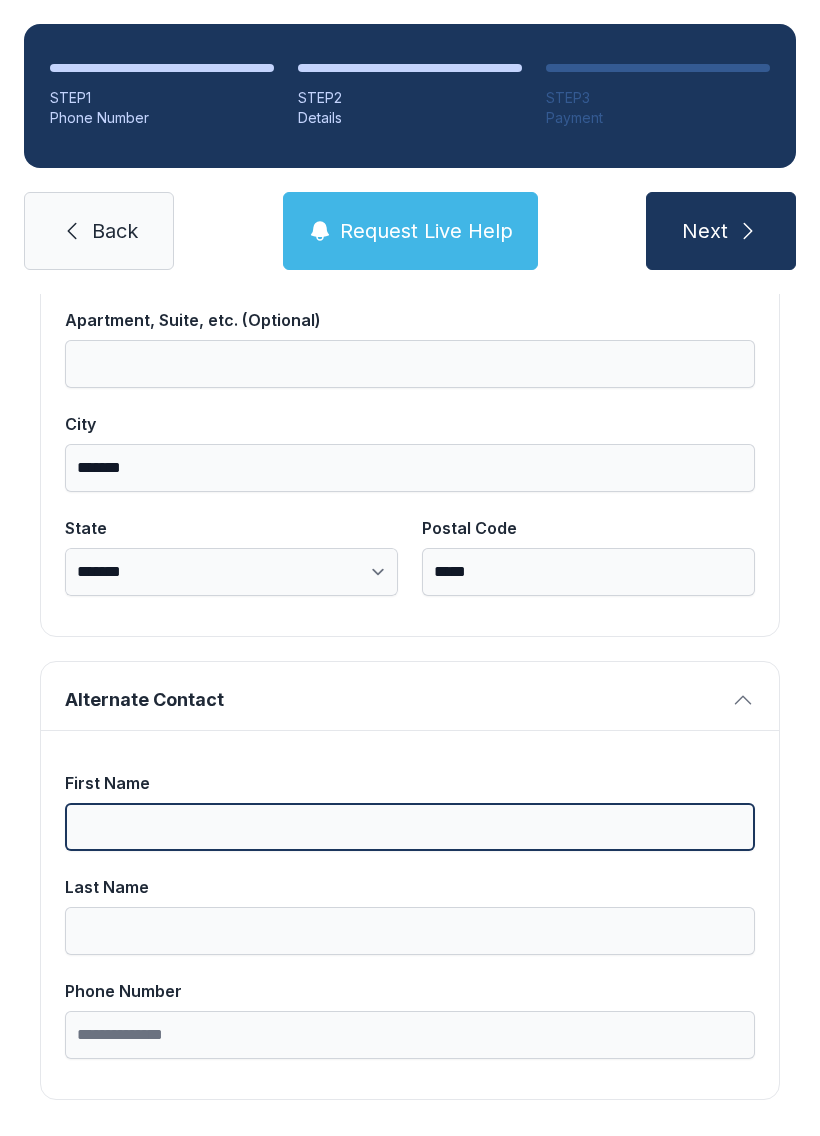 click on "First Name" at bounding box center [410, 827] 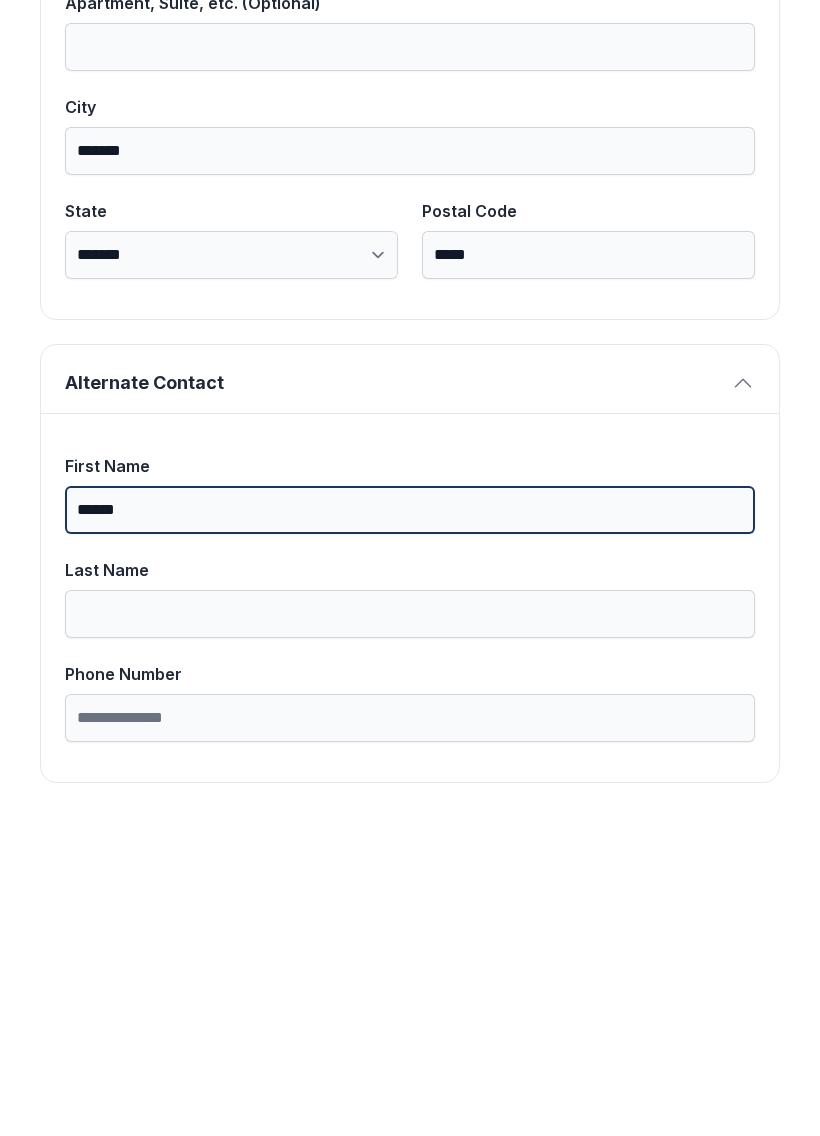 type on "******" 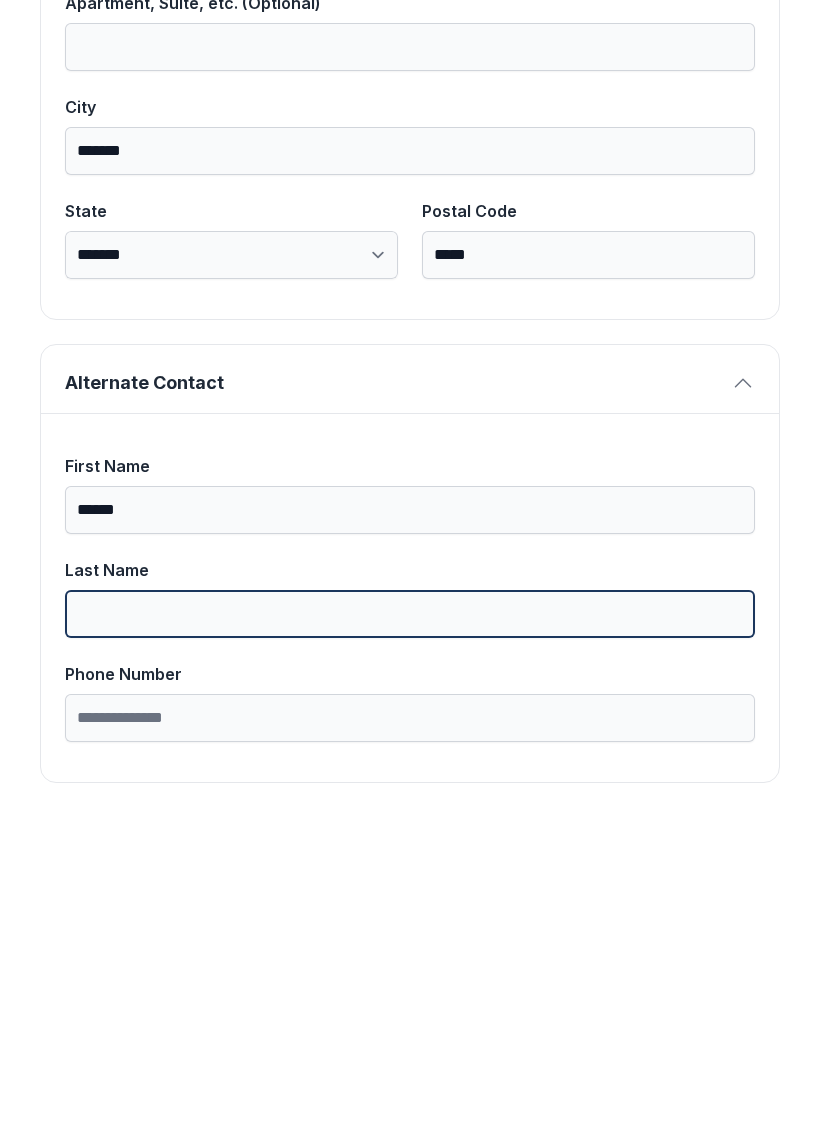 click on "Last Name" at bounding box center (410, 931) 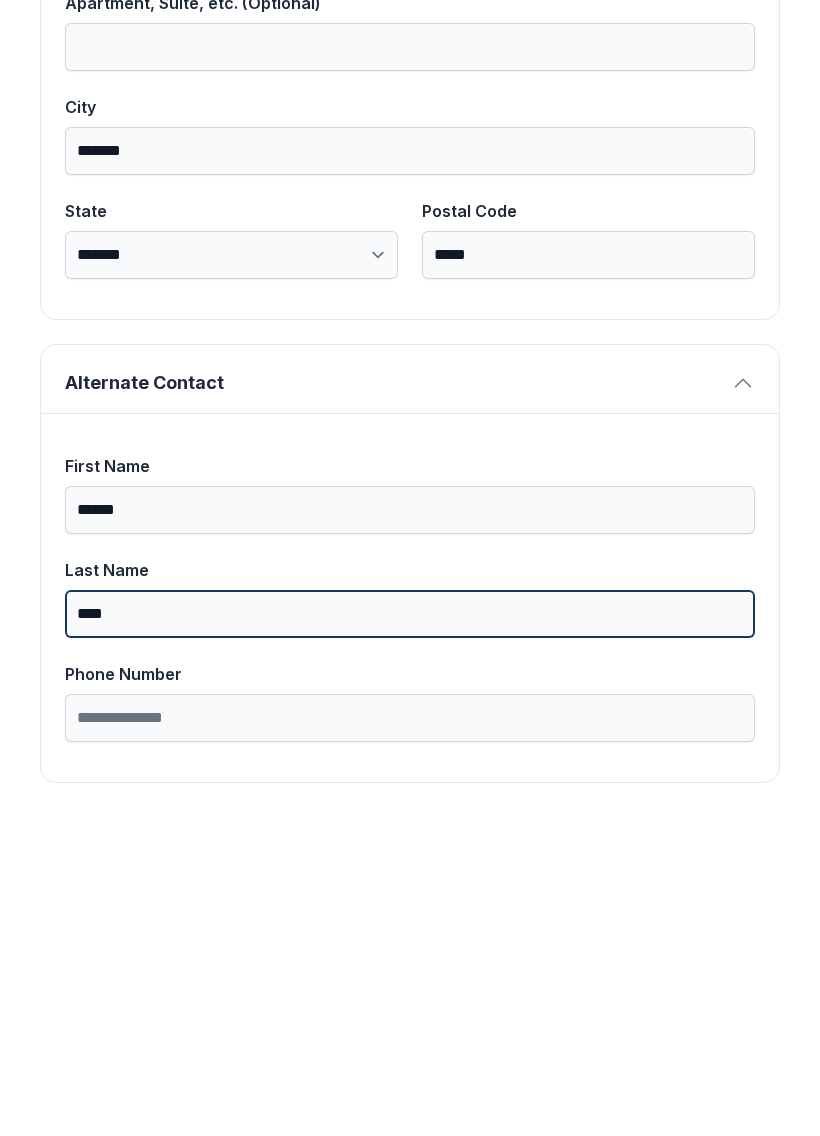 type on "****" 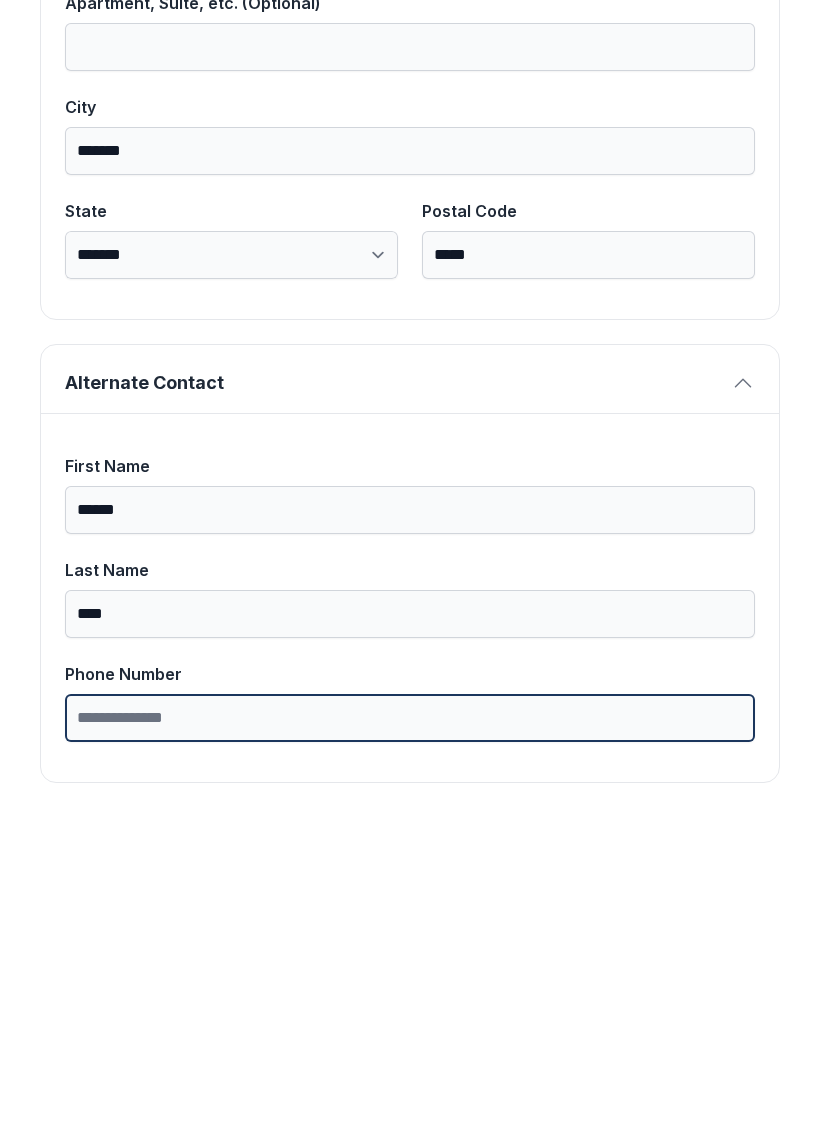 click on "Phone Number" at bounding box center [410, 1035] 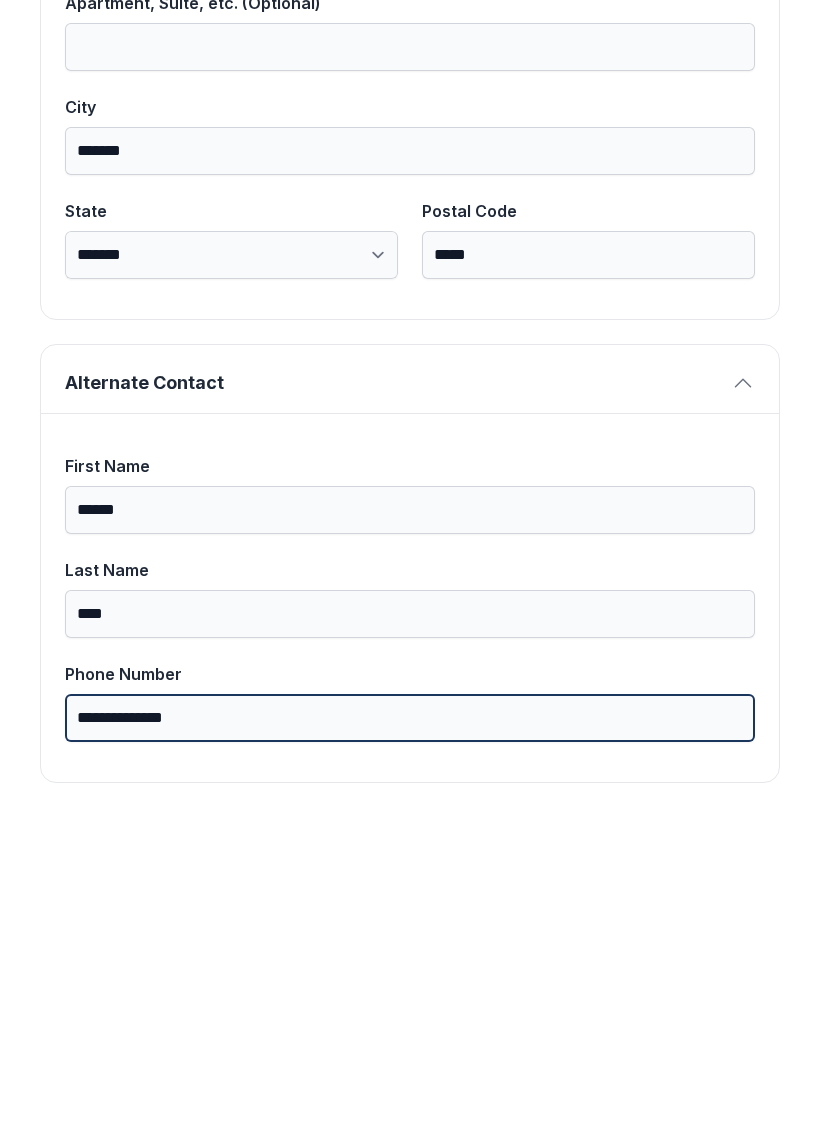 type on "**********" 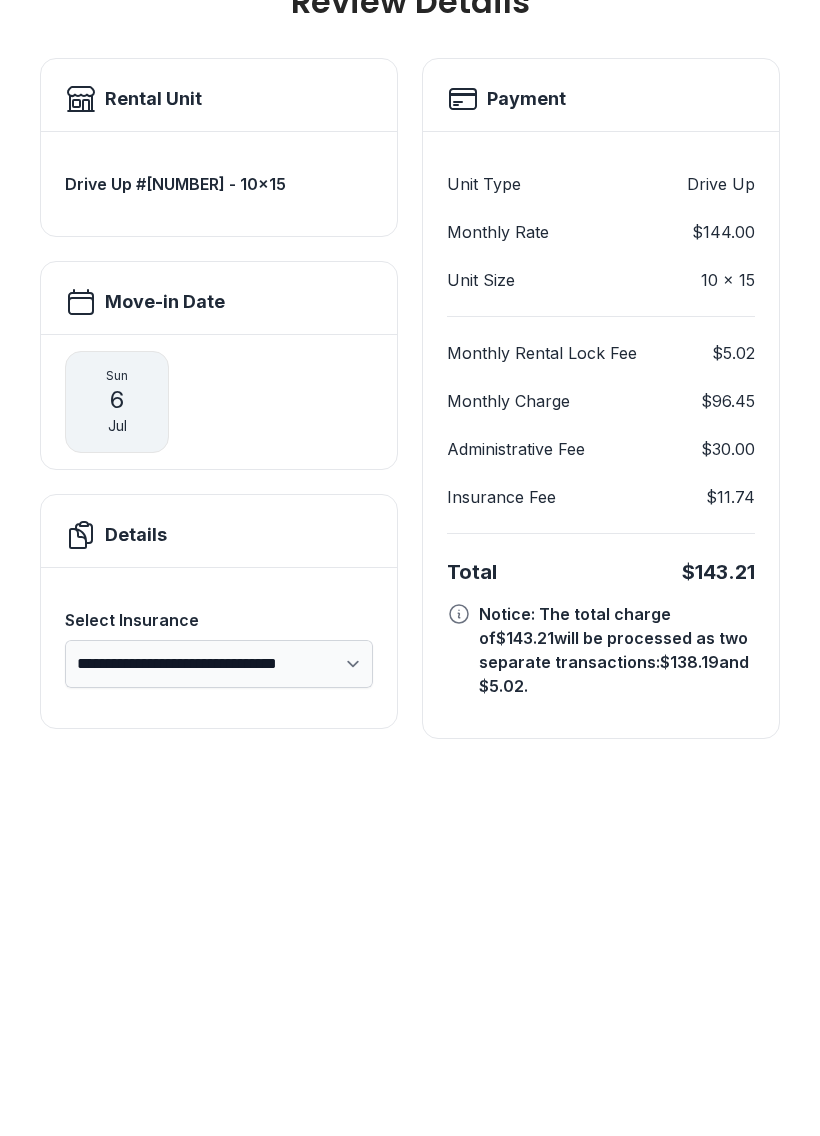 scroll, scrollTop: 0, scrollLeft: 0, axis: both 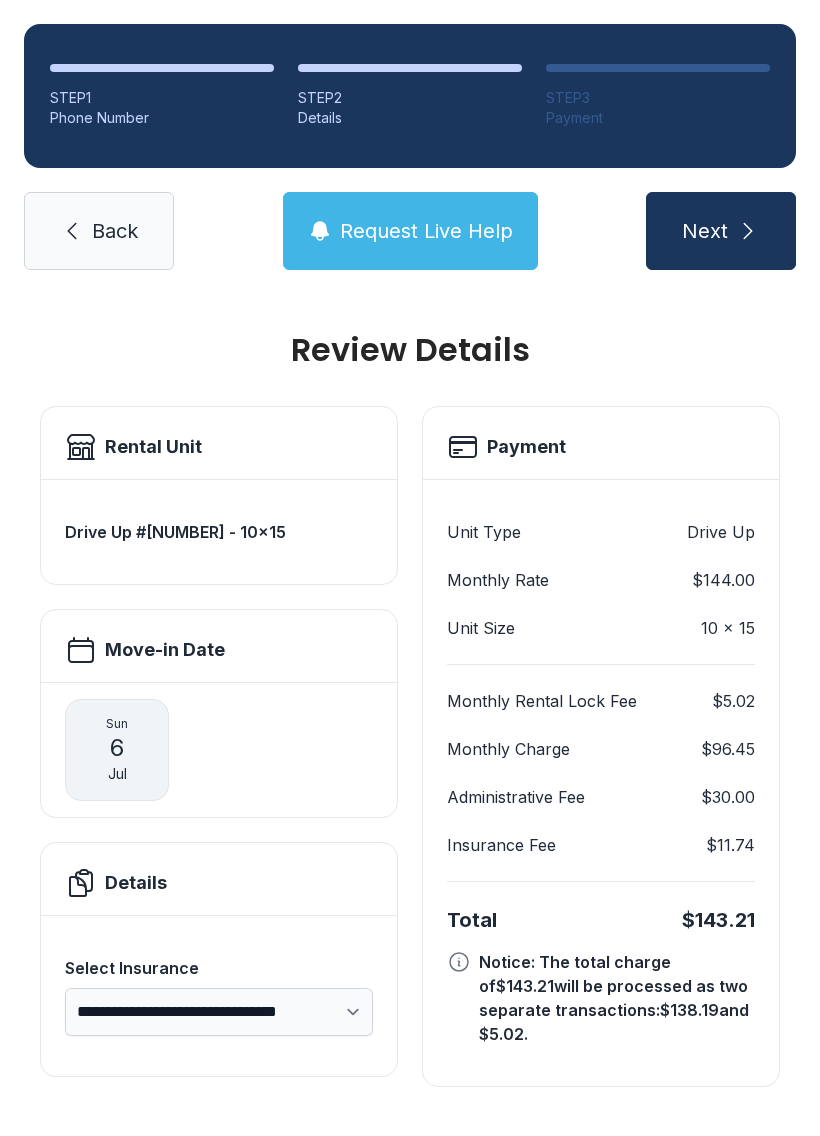 click on "**********" at bounding box center (219, 1012) 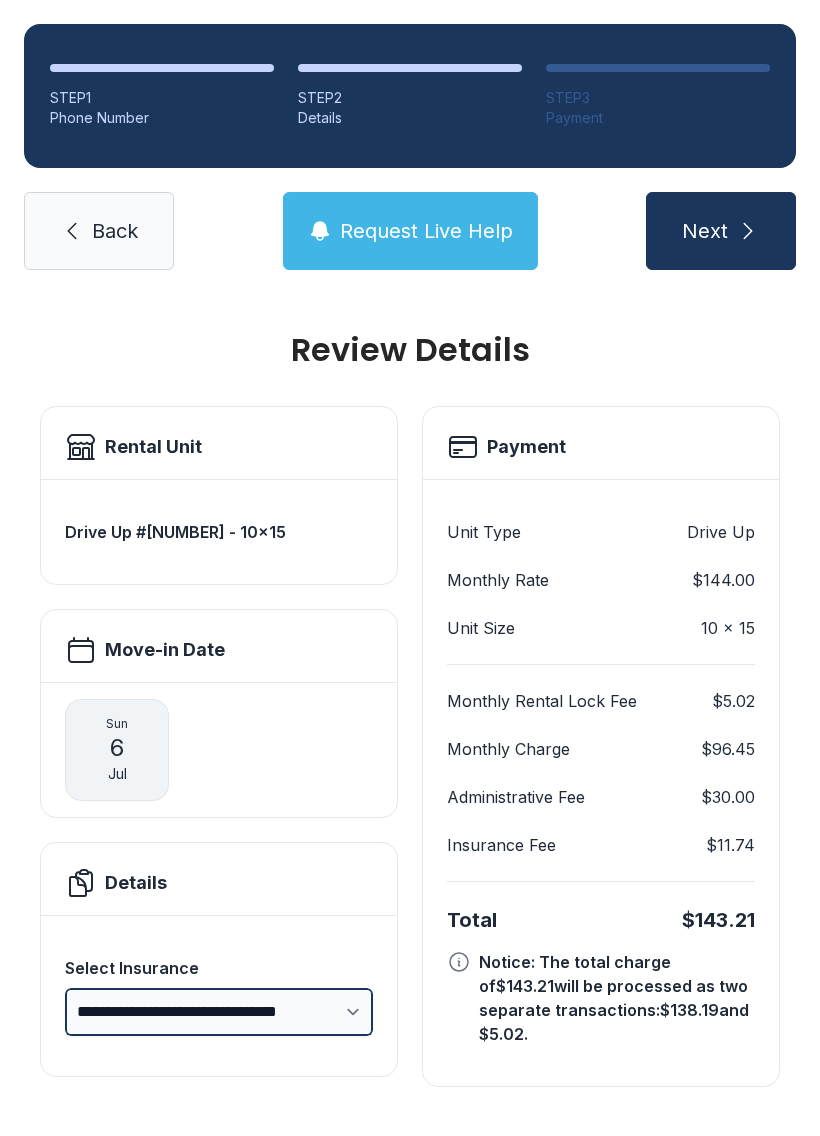 select on "****" 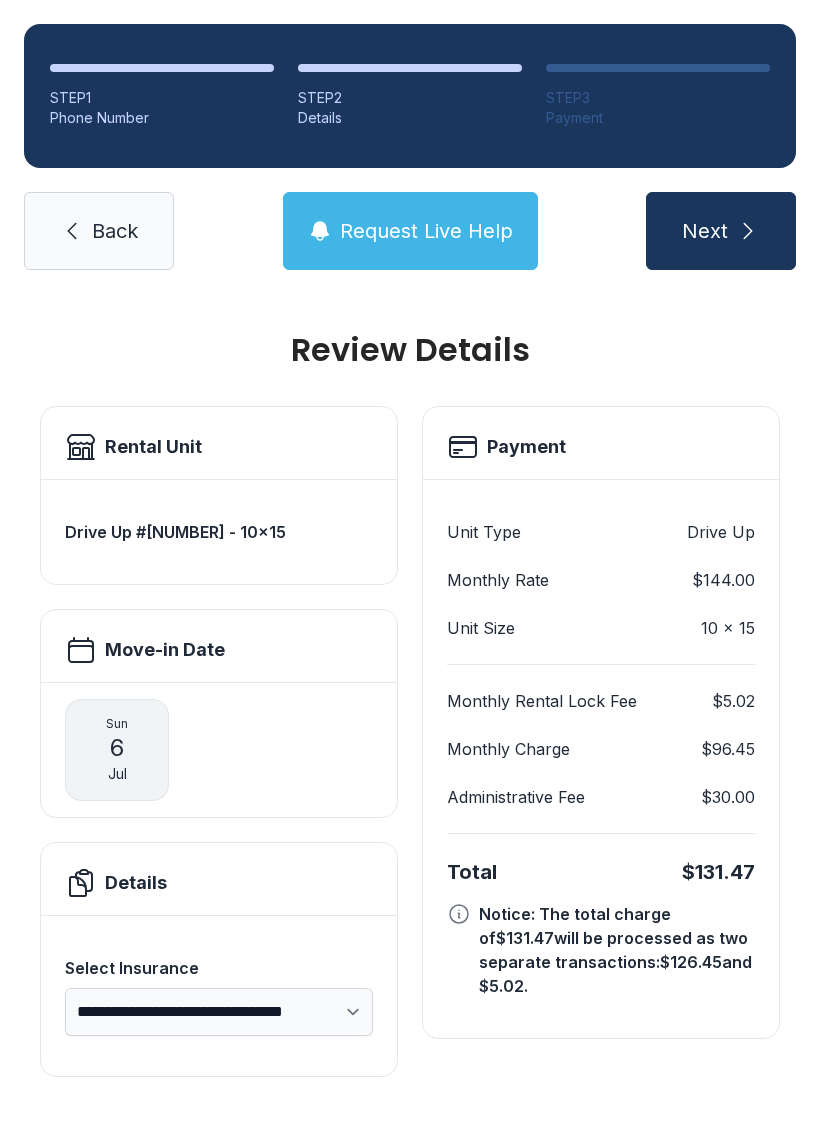click on "**********" at bounding box center [219, 1012] 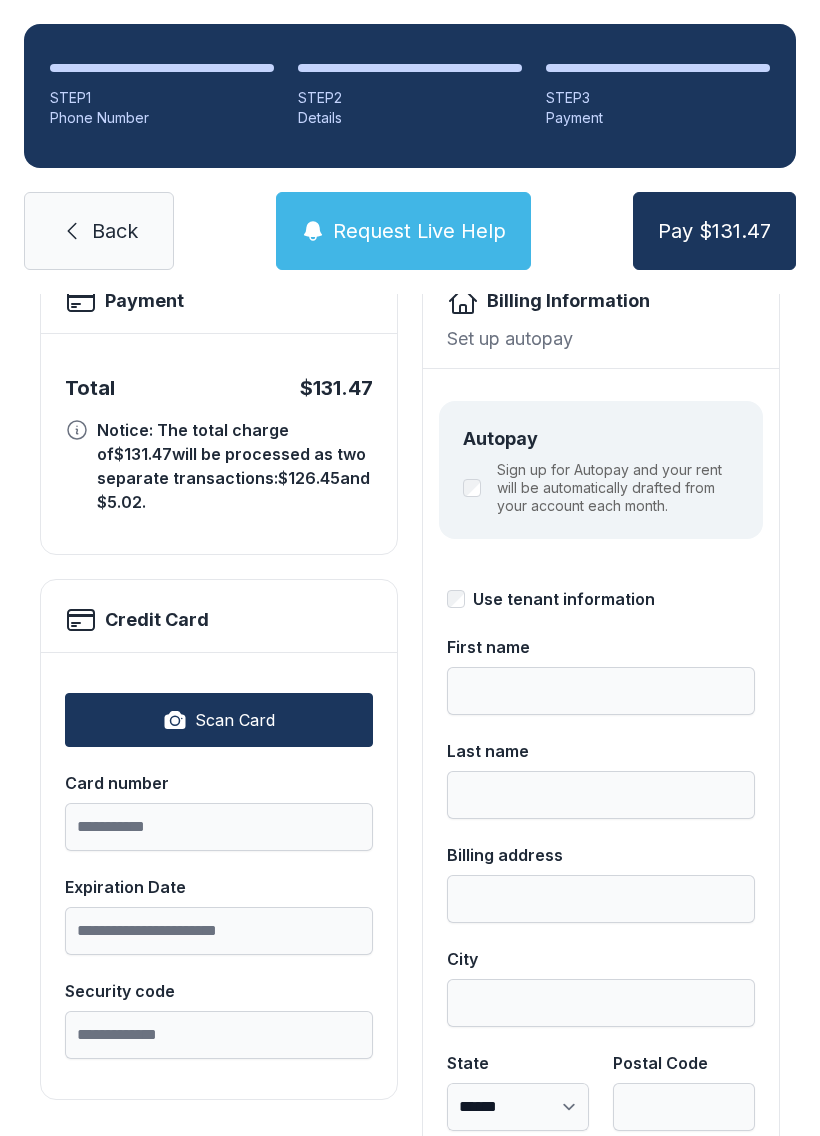 scroll, scrollTop: 132, scrollLeft: 0, axis: vertical 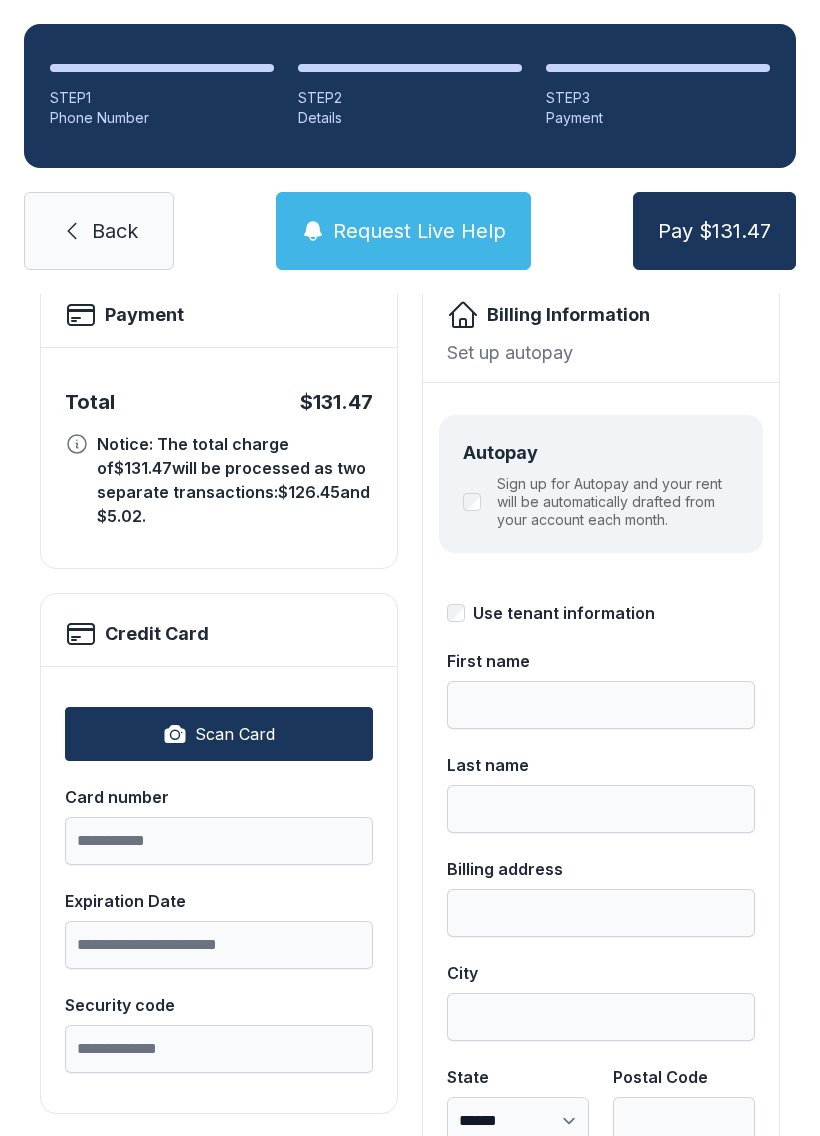 click on "Scan Card" at bounding box center [219, 734] 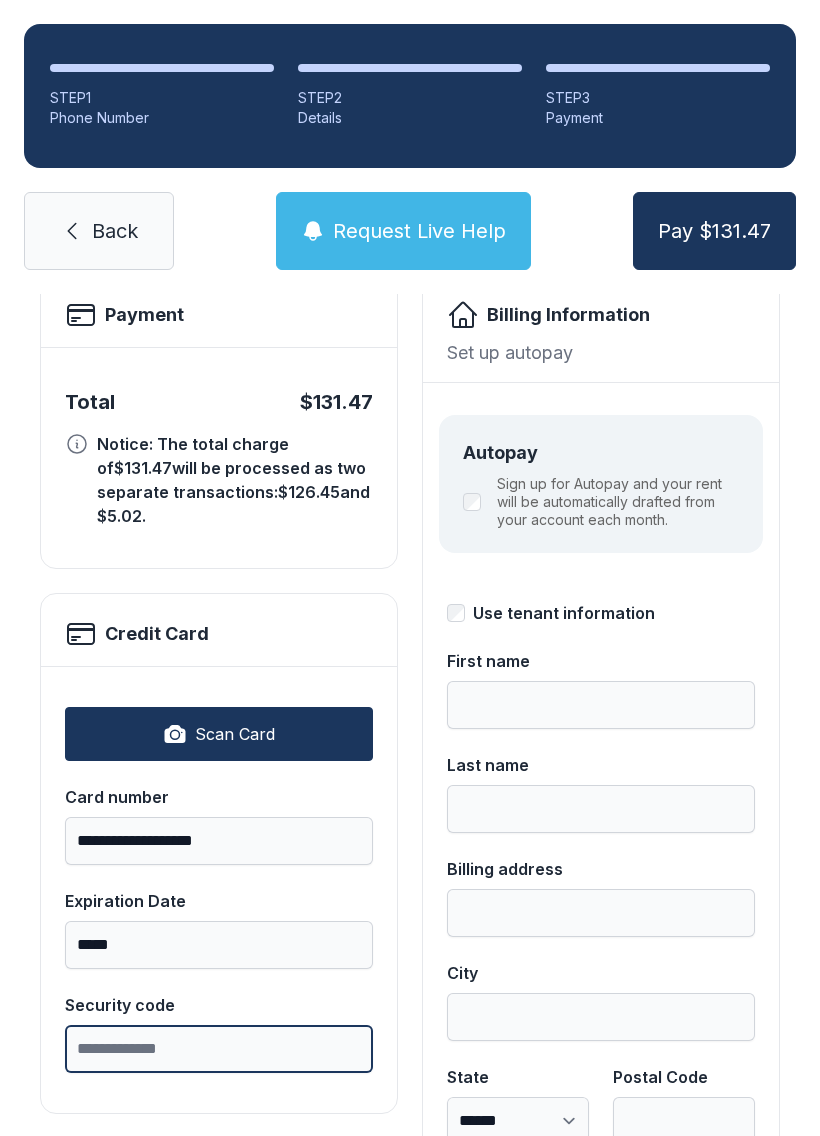 click on "Security code" at bounding box center [219, 1049] 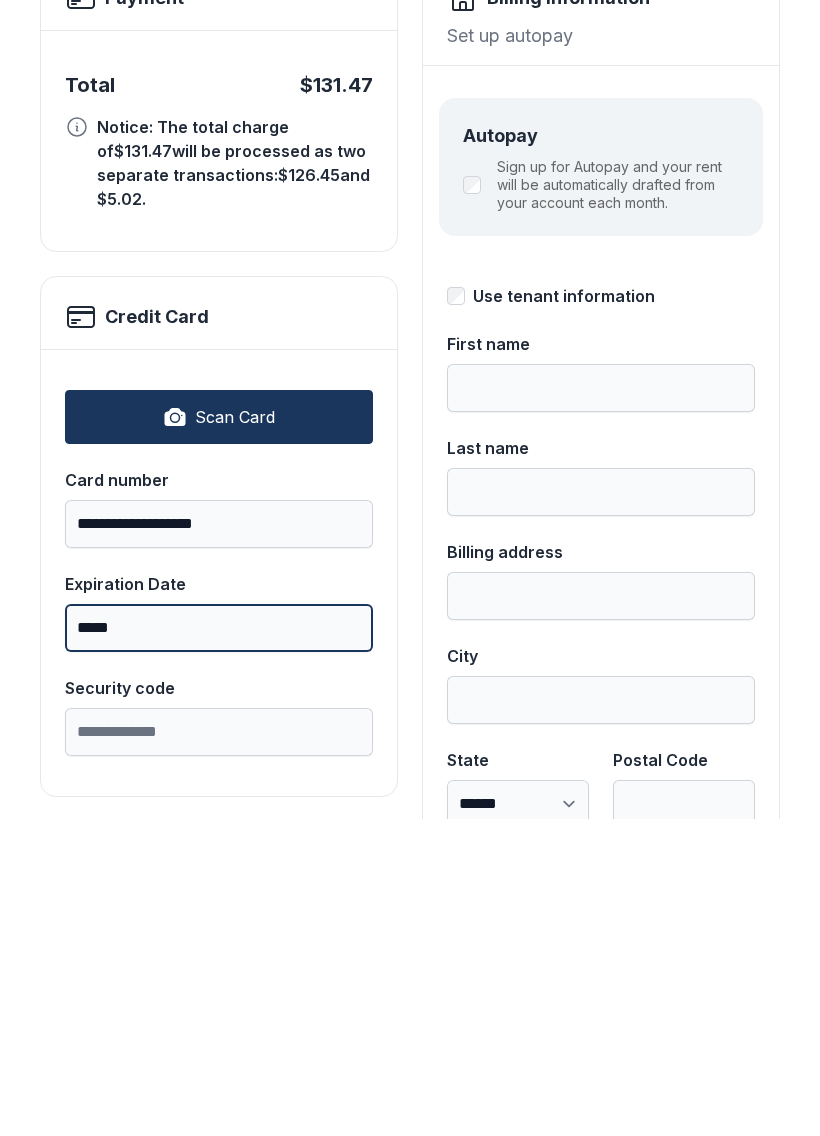 click on "*****" at bounding box center (219, 945) 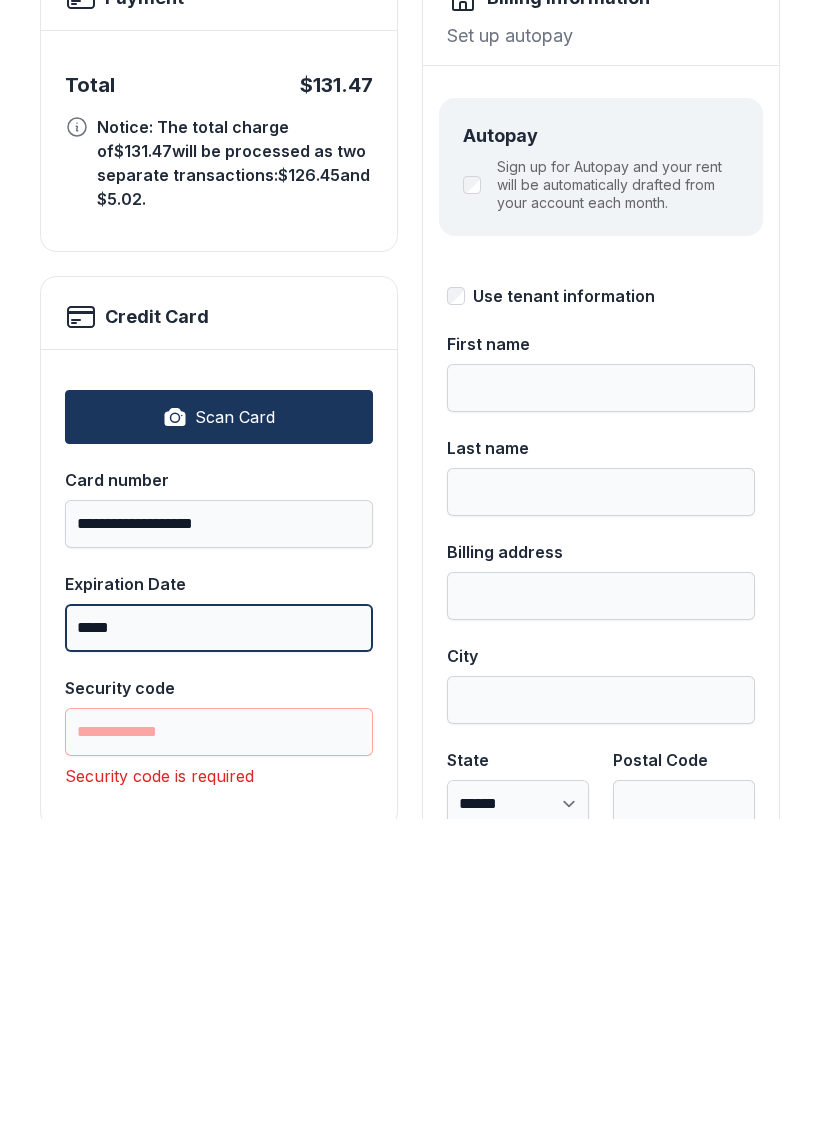 click on "Pay $131.47" at bounding box center (714, 231) 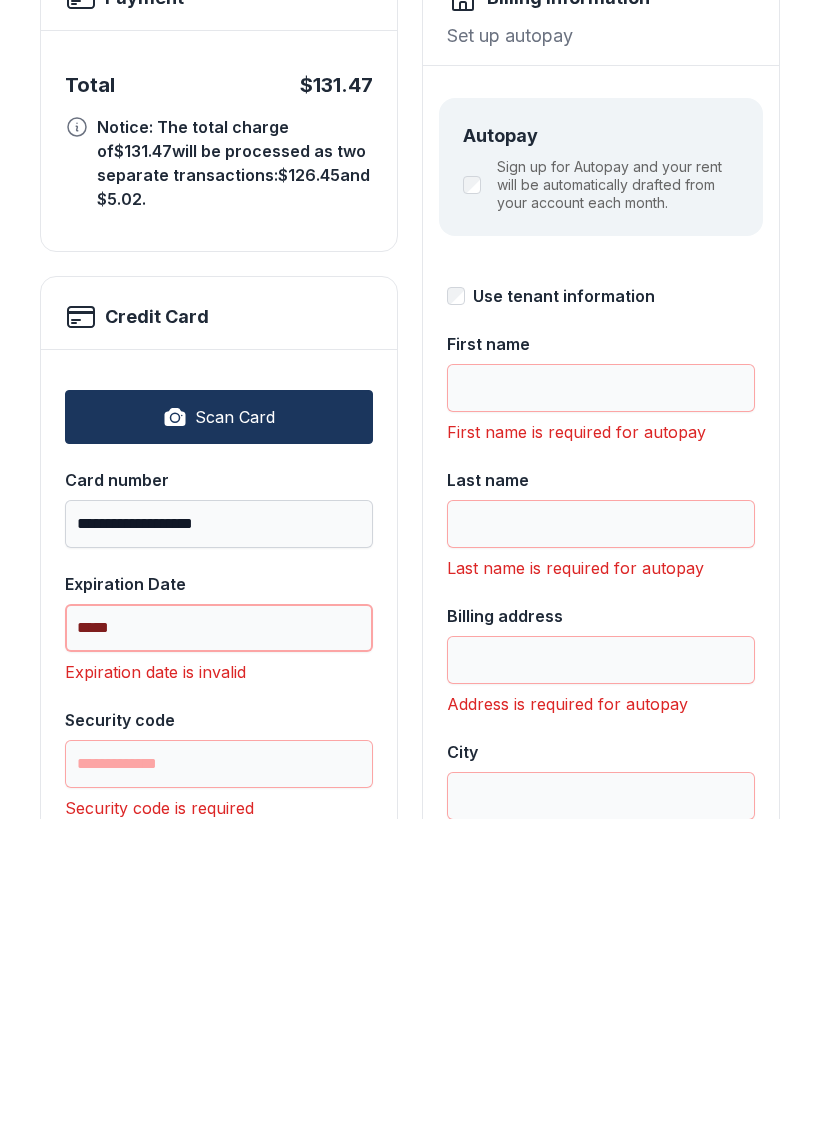 click on "Pay $131.47" at bounding box center [714, 231] 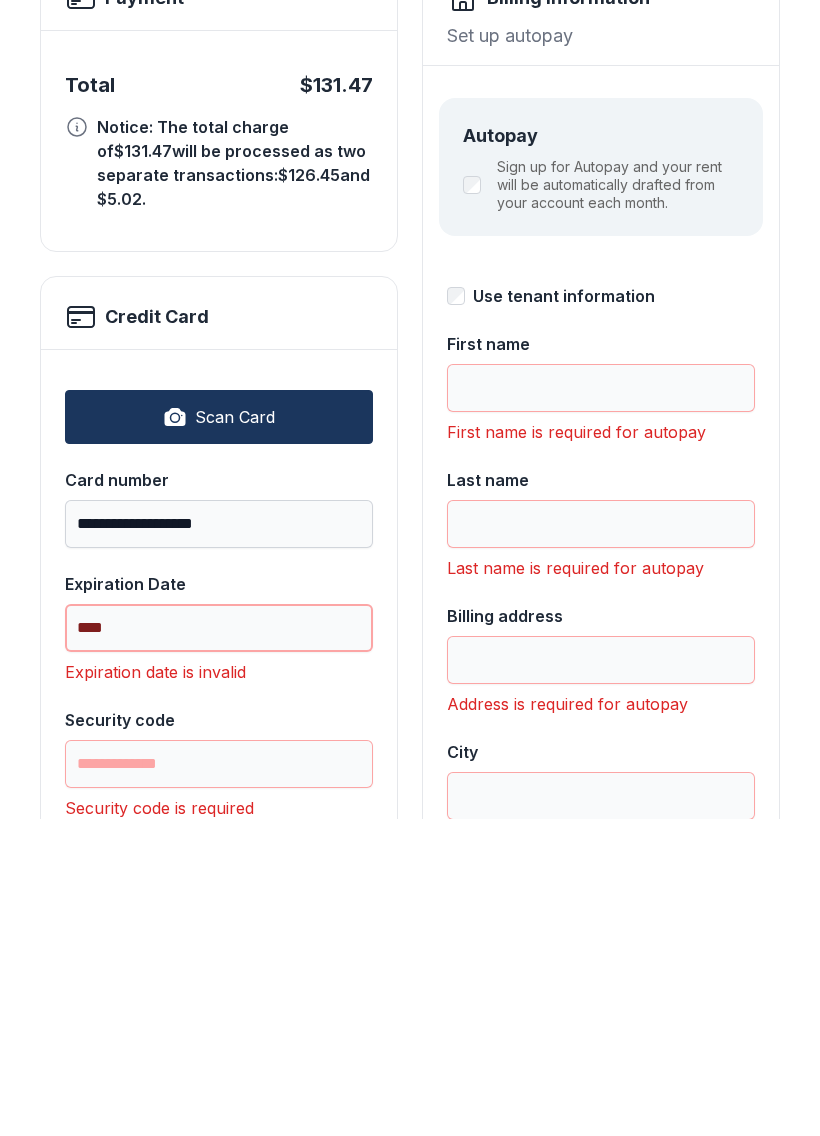 type on "***" 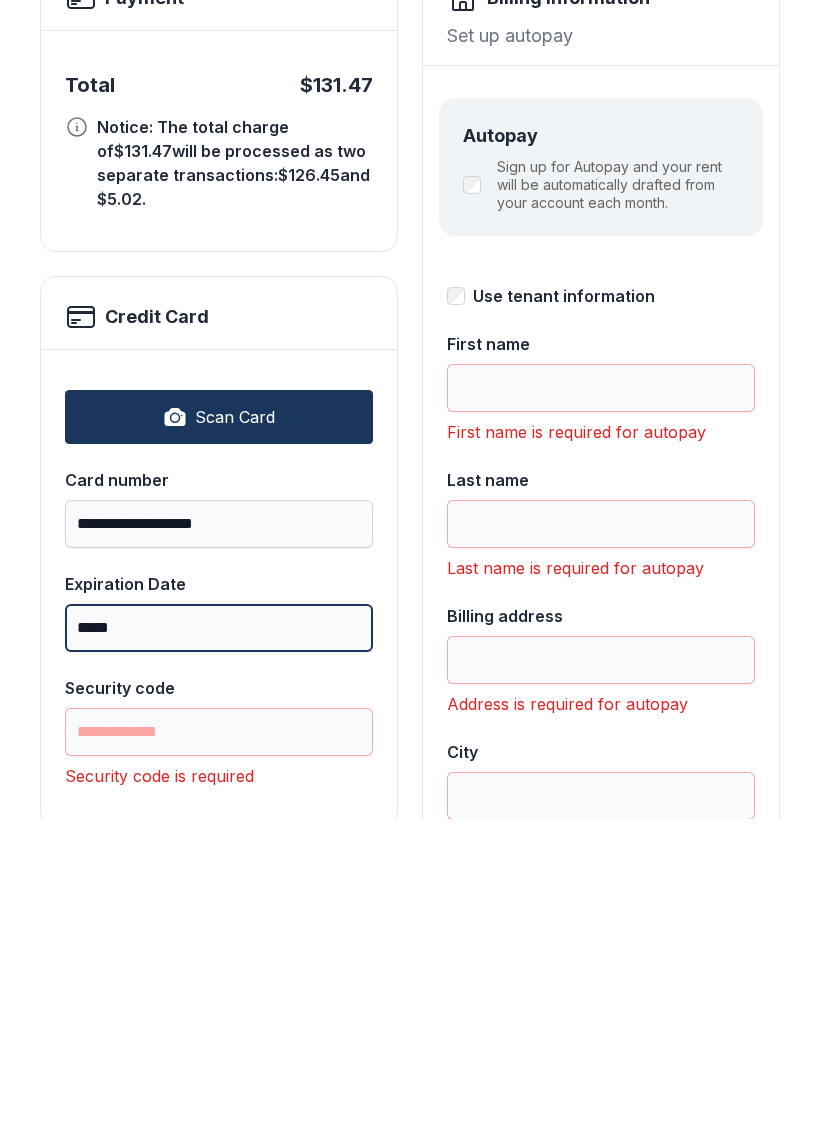 type on "*****" 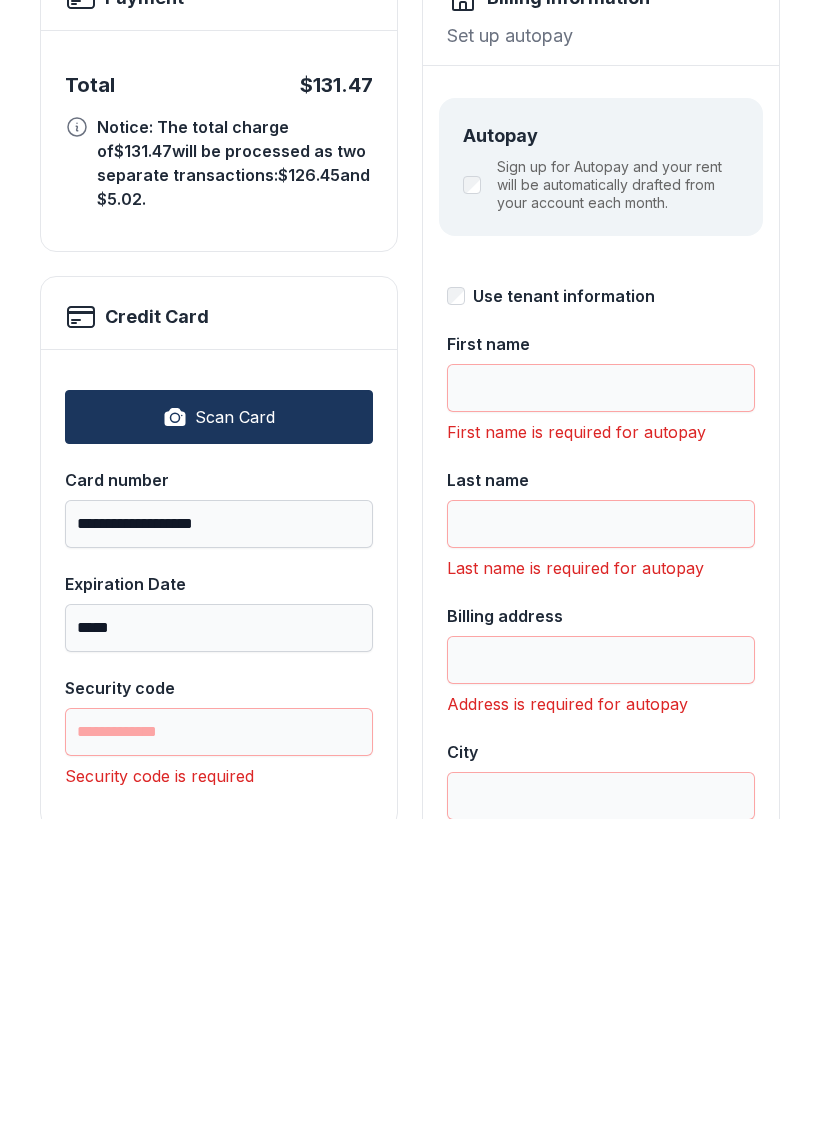 click on "Security code" at bounding box center (219, 1049) 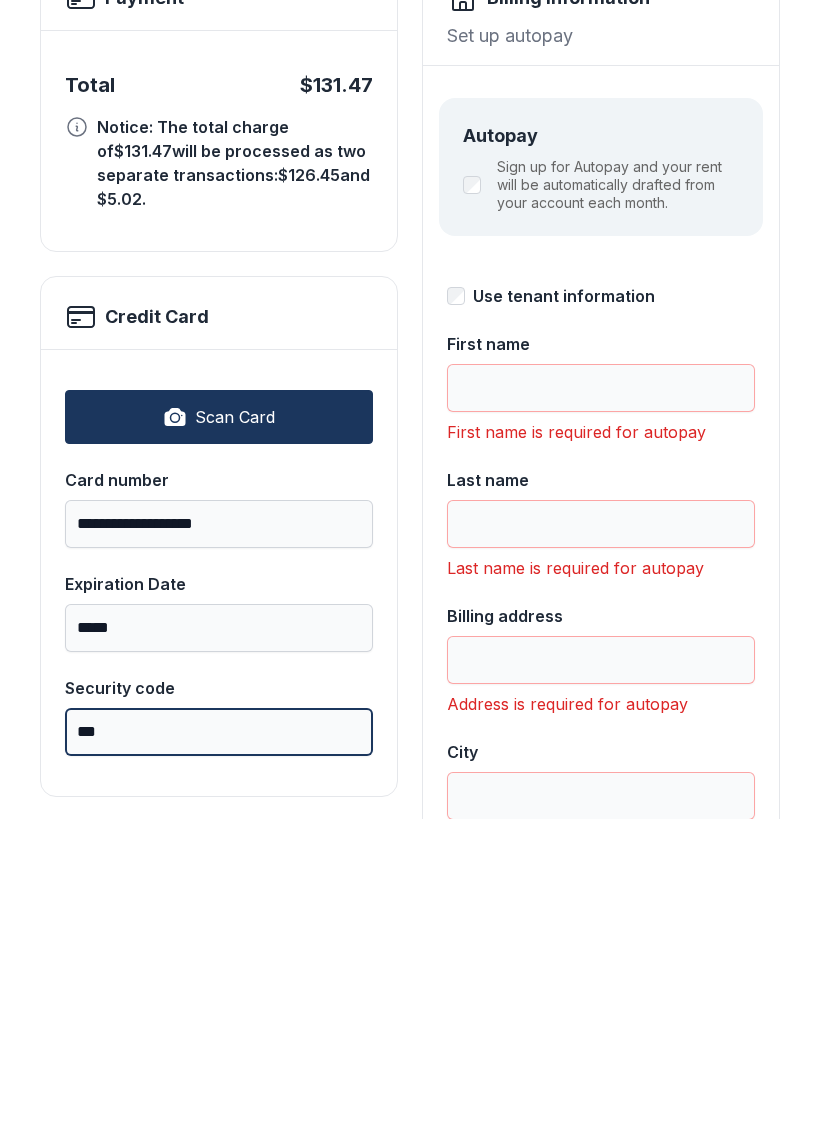 type on "***" 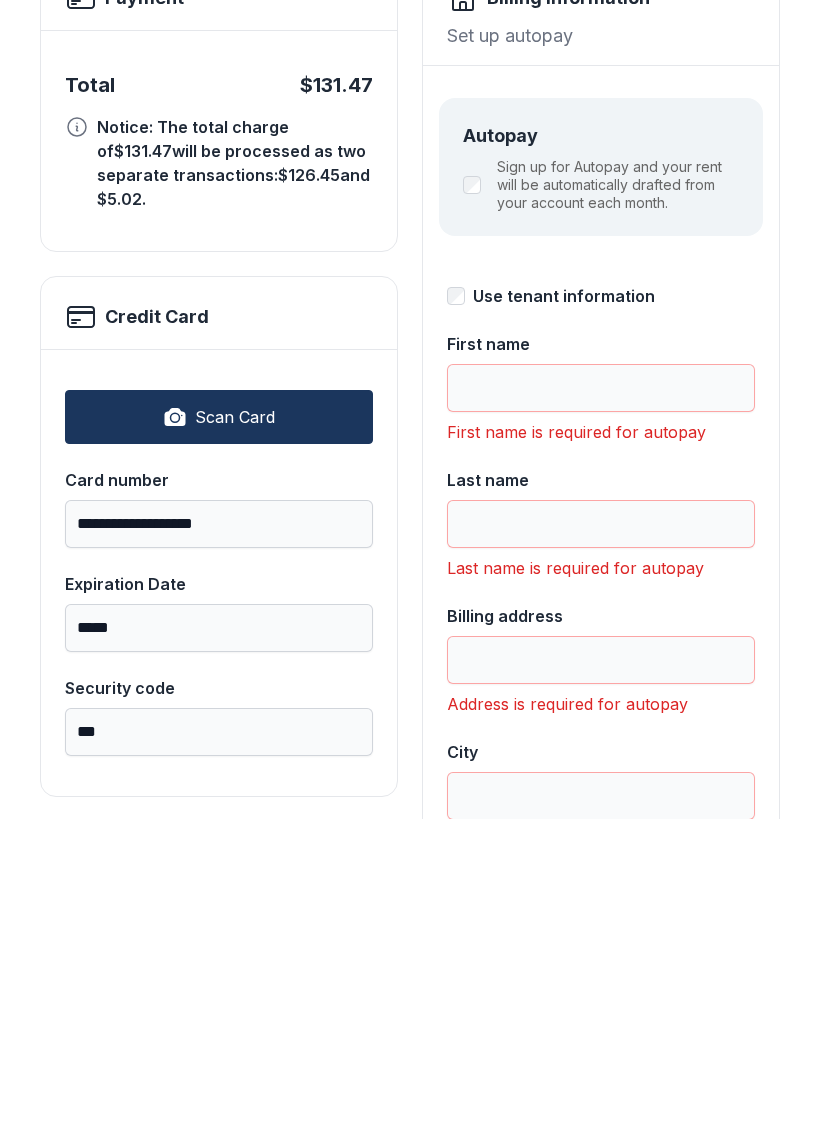 click on "First name" at bounding box center [601, 705] 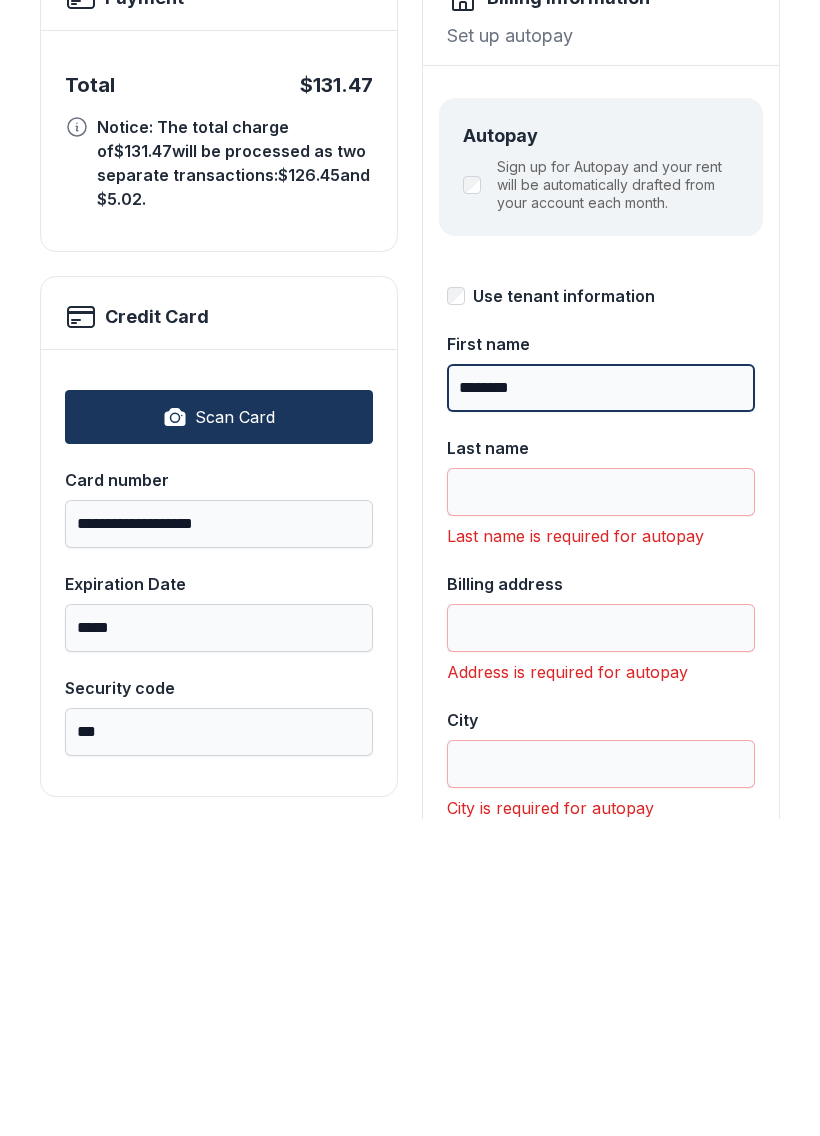 type on "*******" 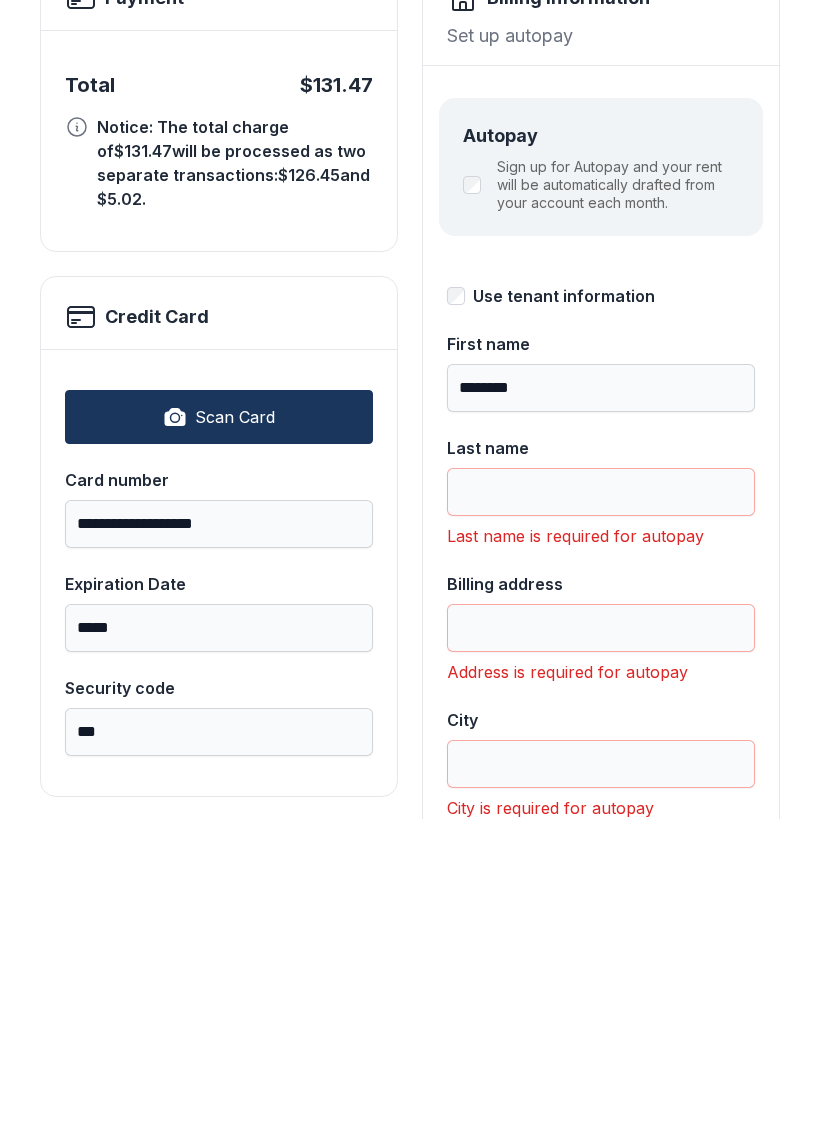 click on "Last name" at bounding box center [601, 809] 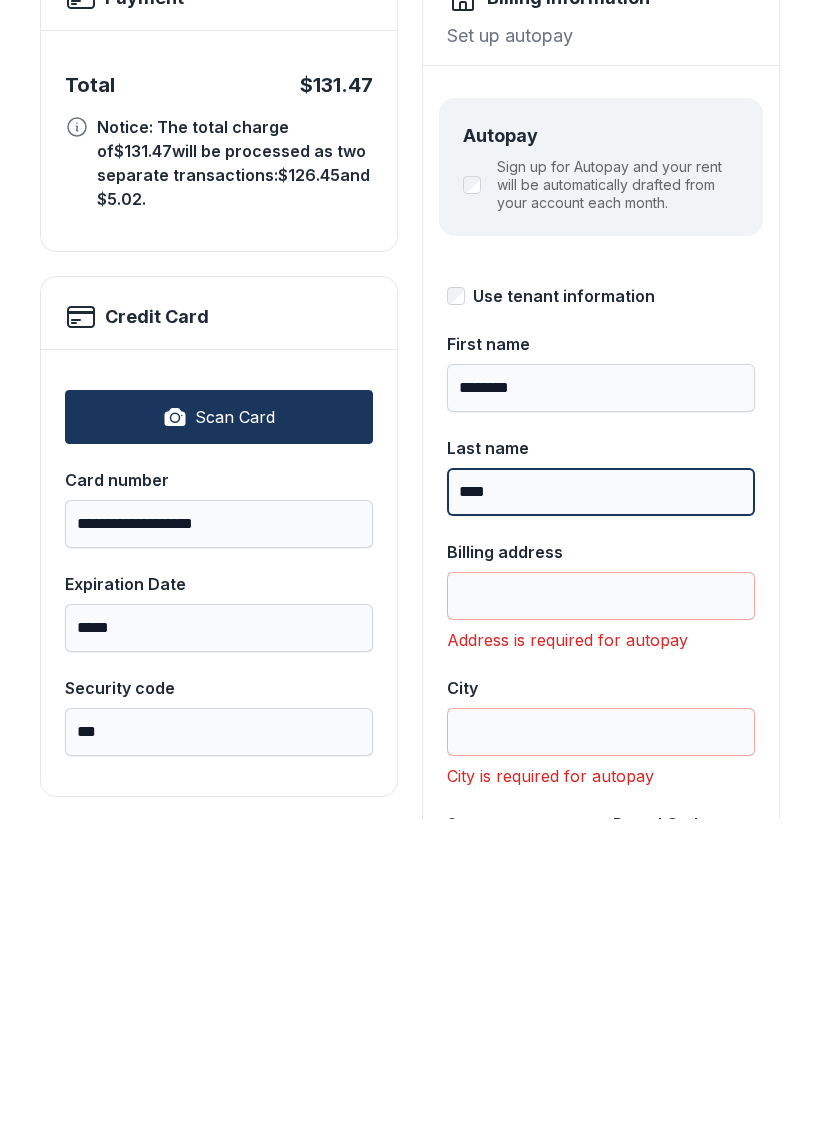 type on "****" 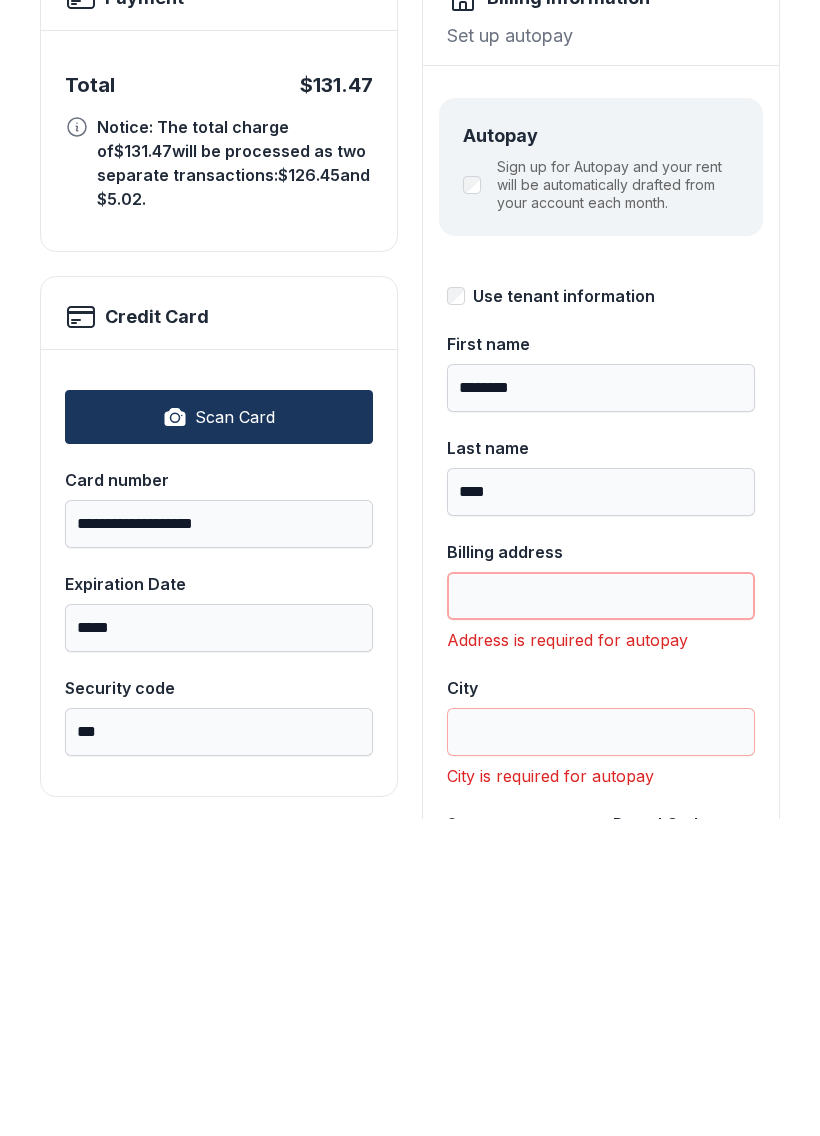 click on "Billing address" at bounding box center (601, 913) 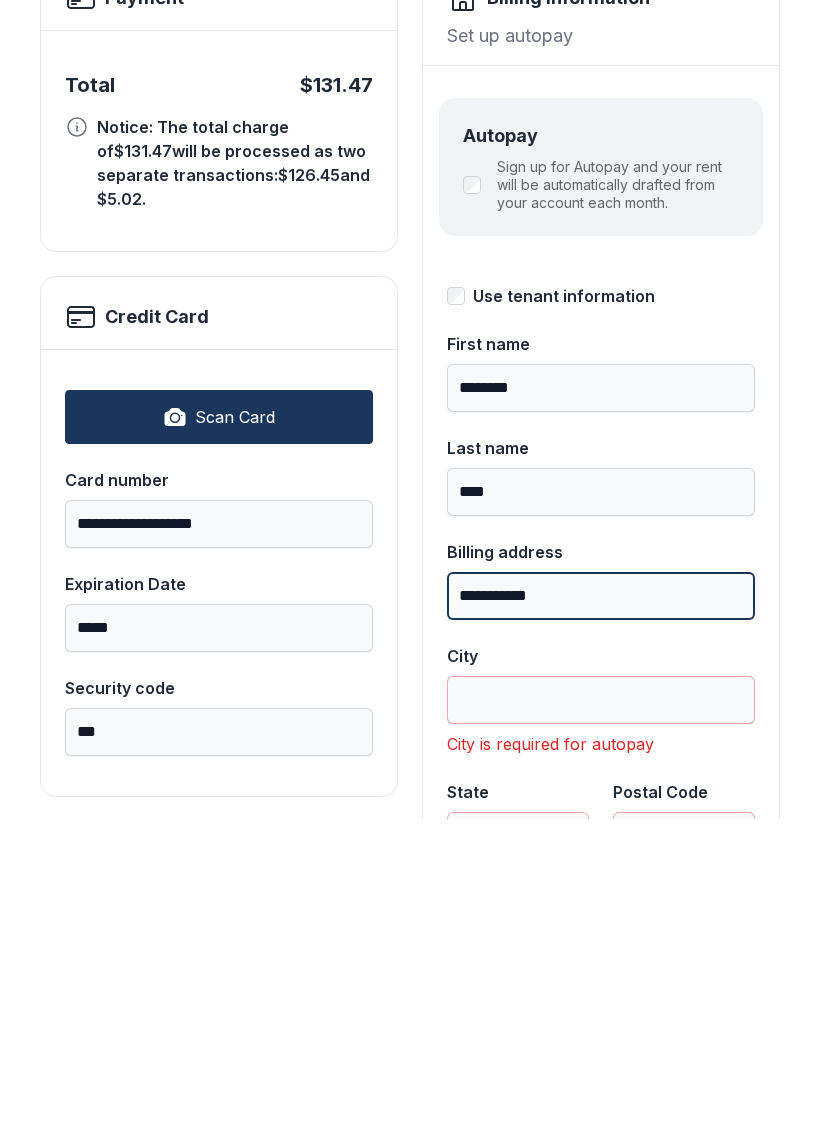 type on "**********" 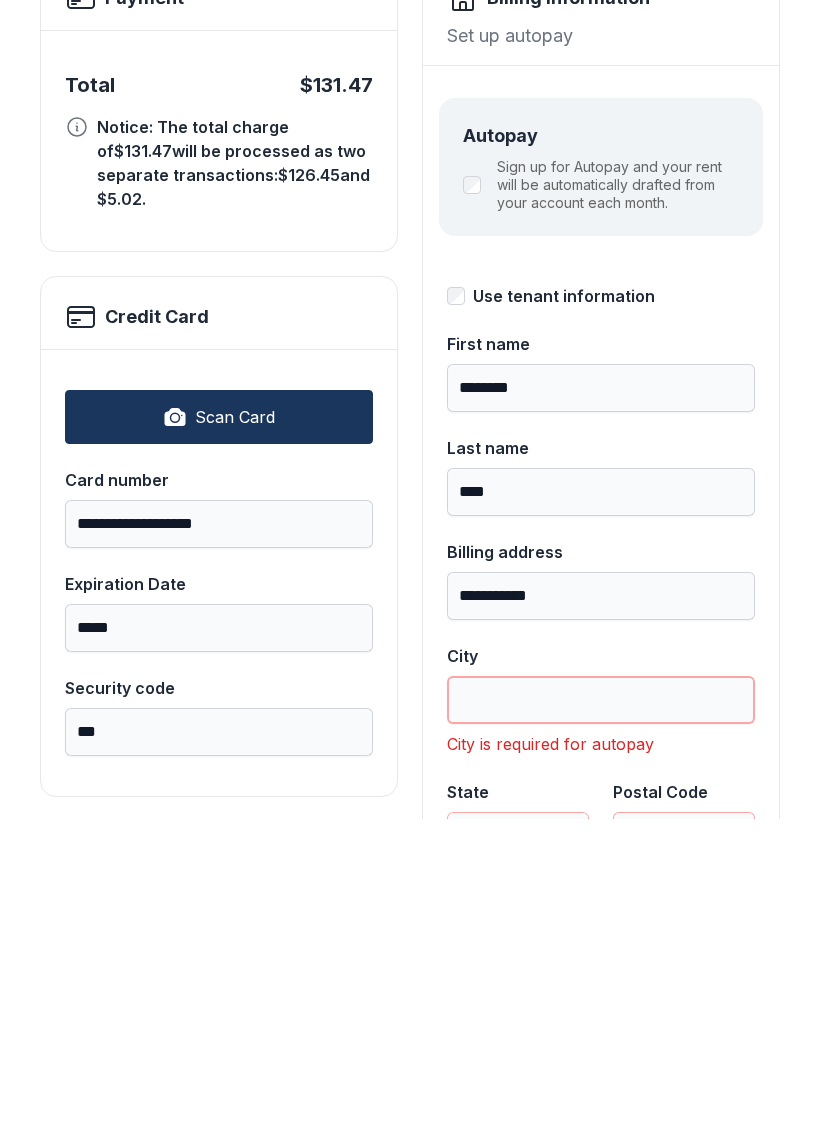 click on "City" at bounding box center [601, 1017] 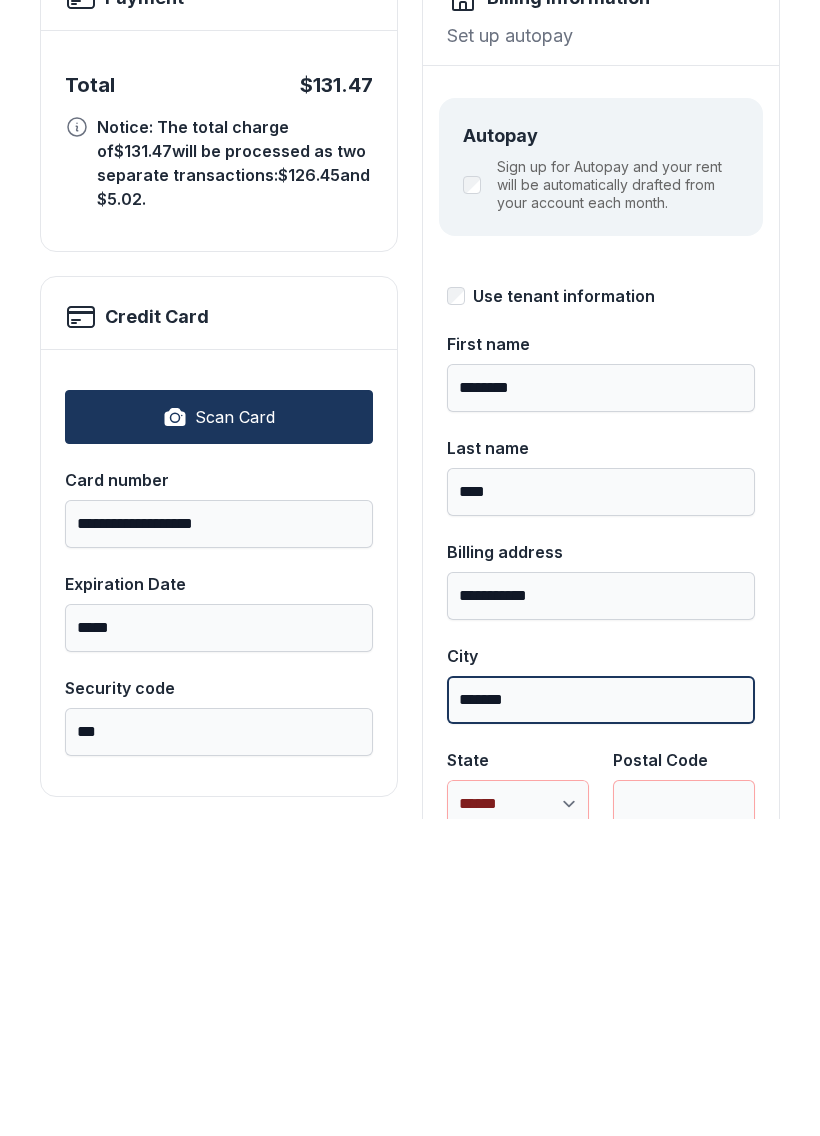 type on "*******" 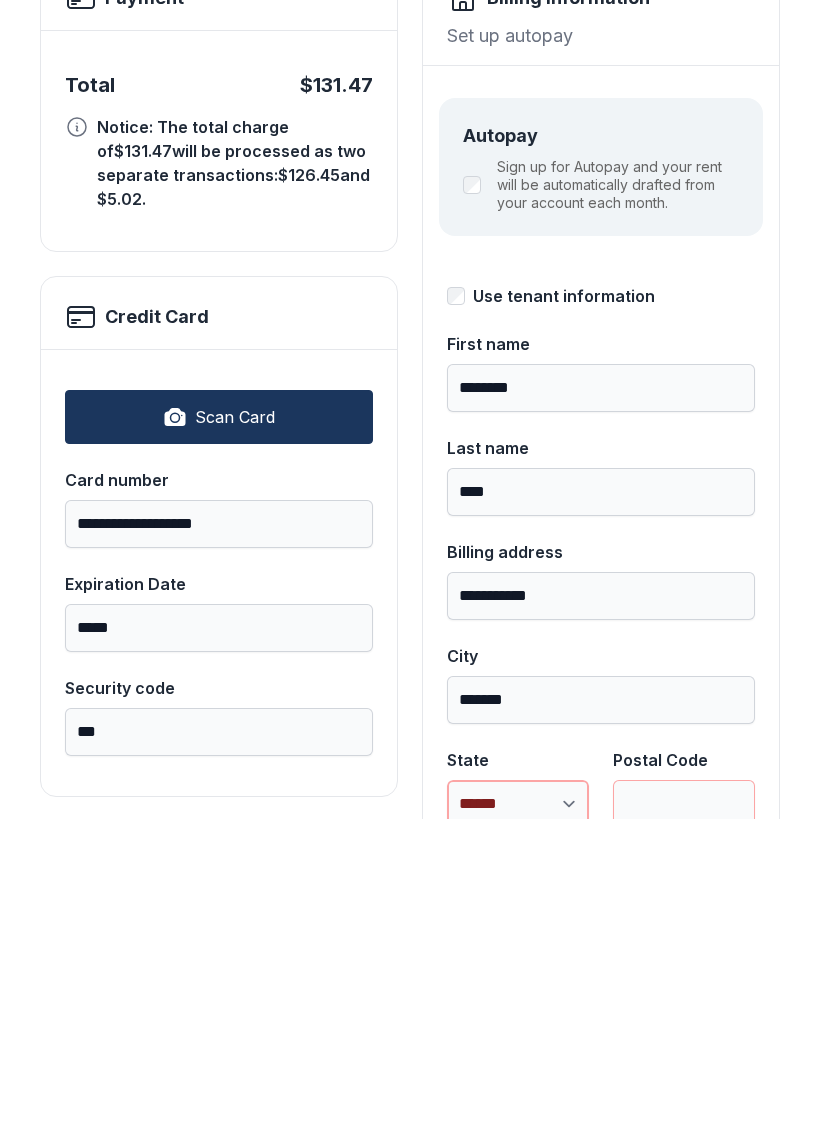 click on "**********" at bounding box center [518, 1121] 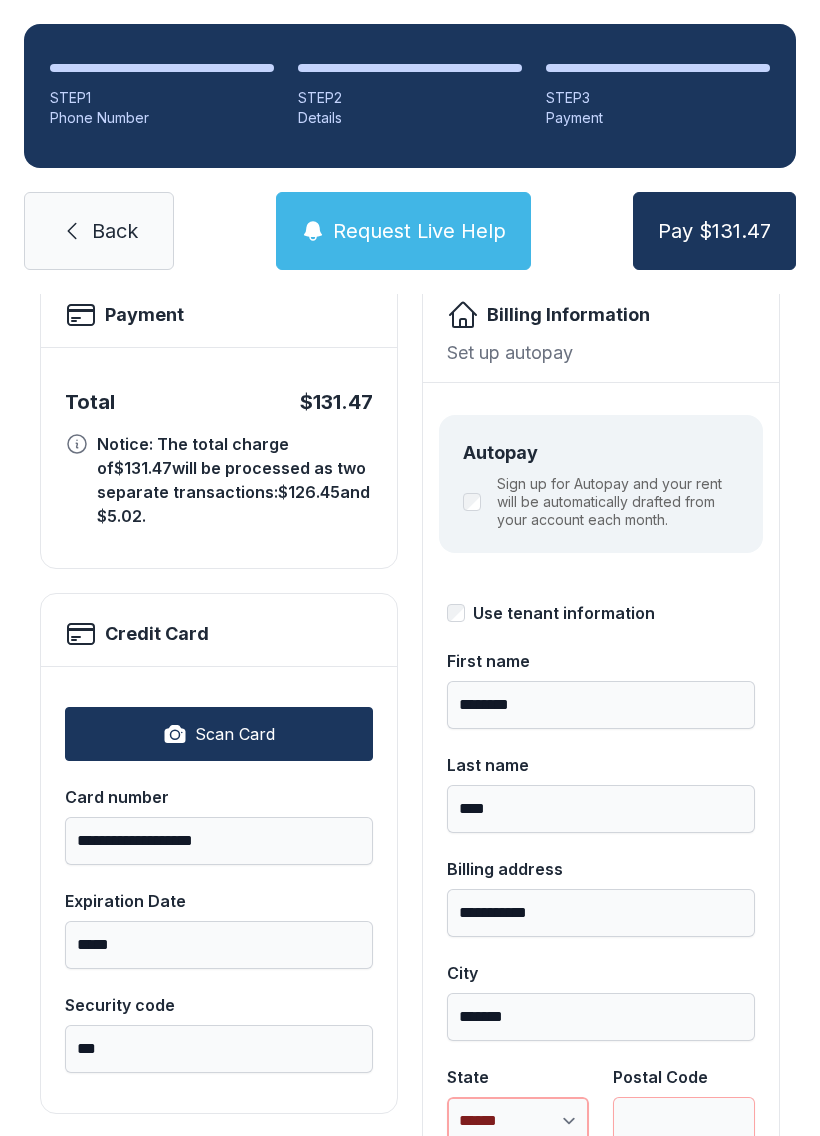 select on "**" 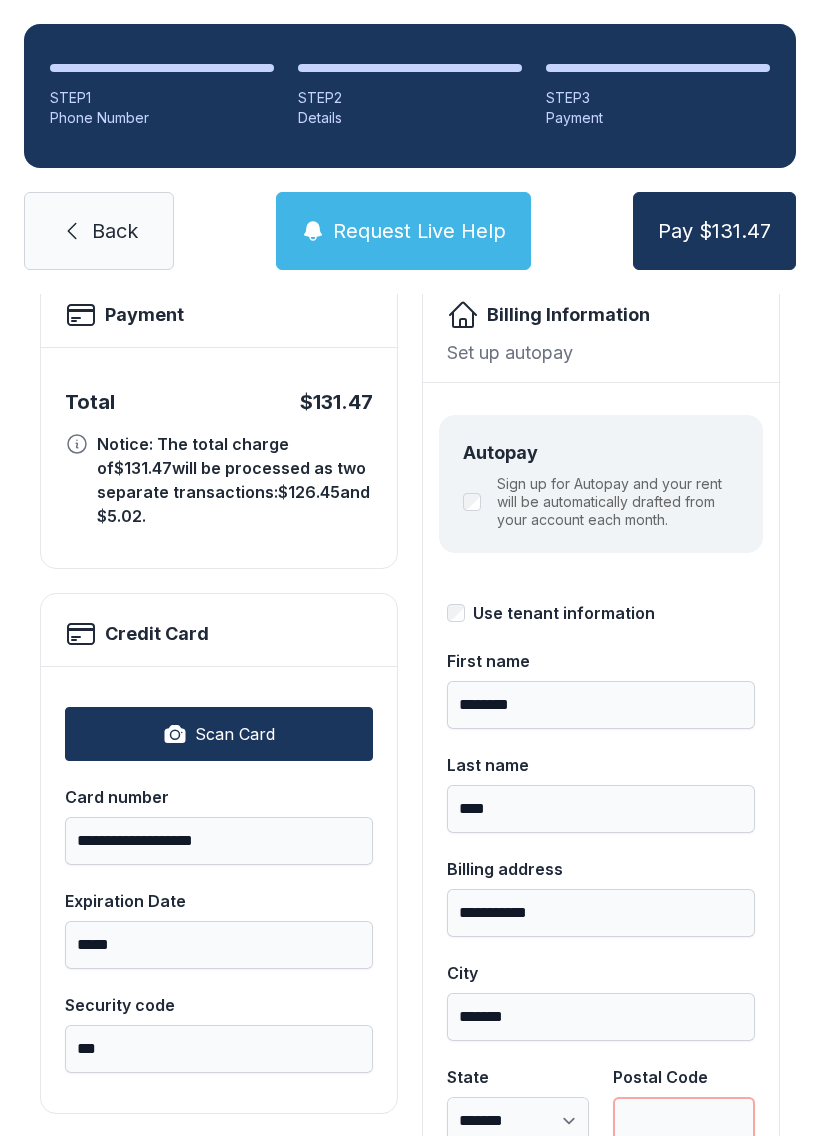 click on "Postal Code" at bounding box center (684, 1121) 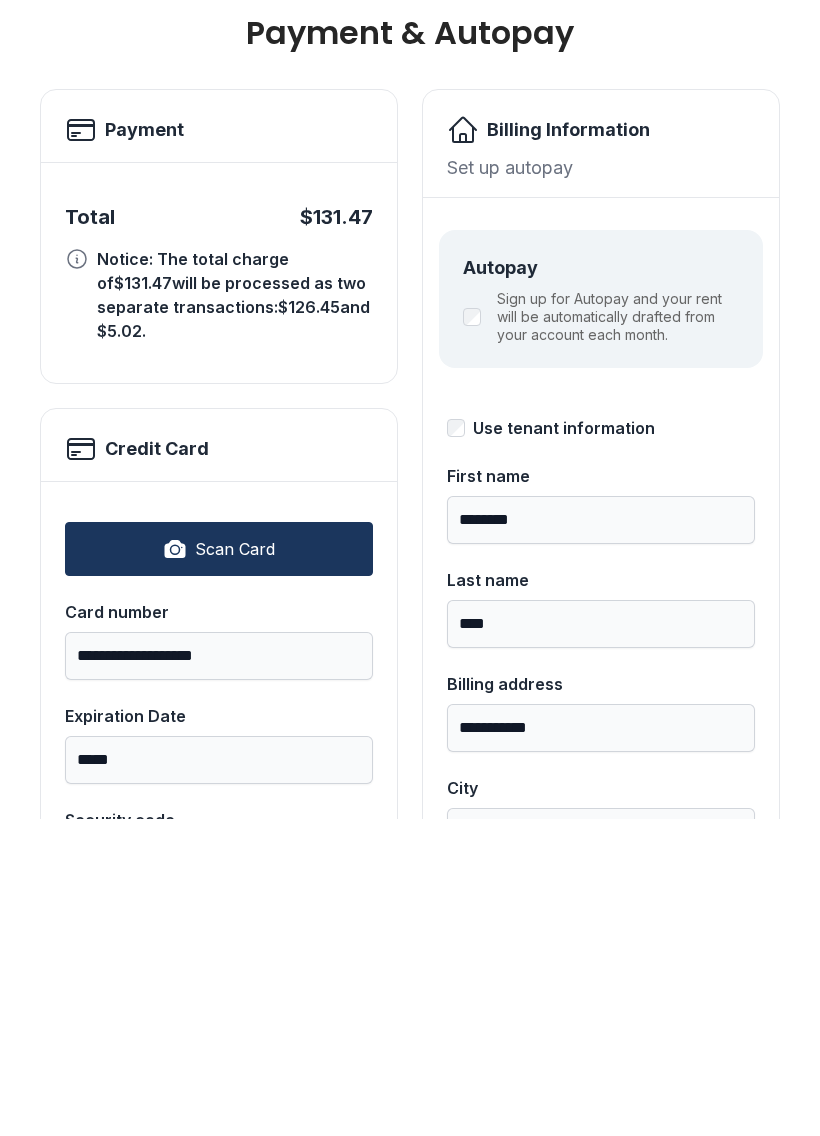 scroll, scrollTop: 0, scrollLeft: 0, axis: both 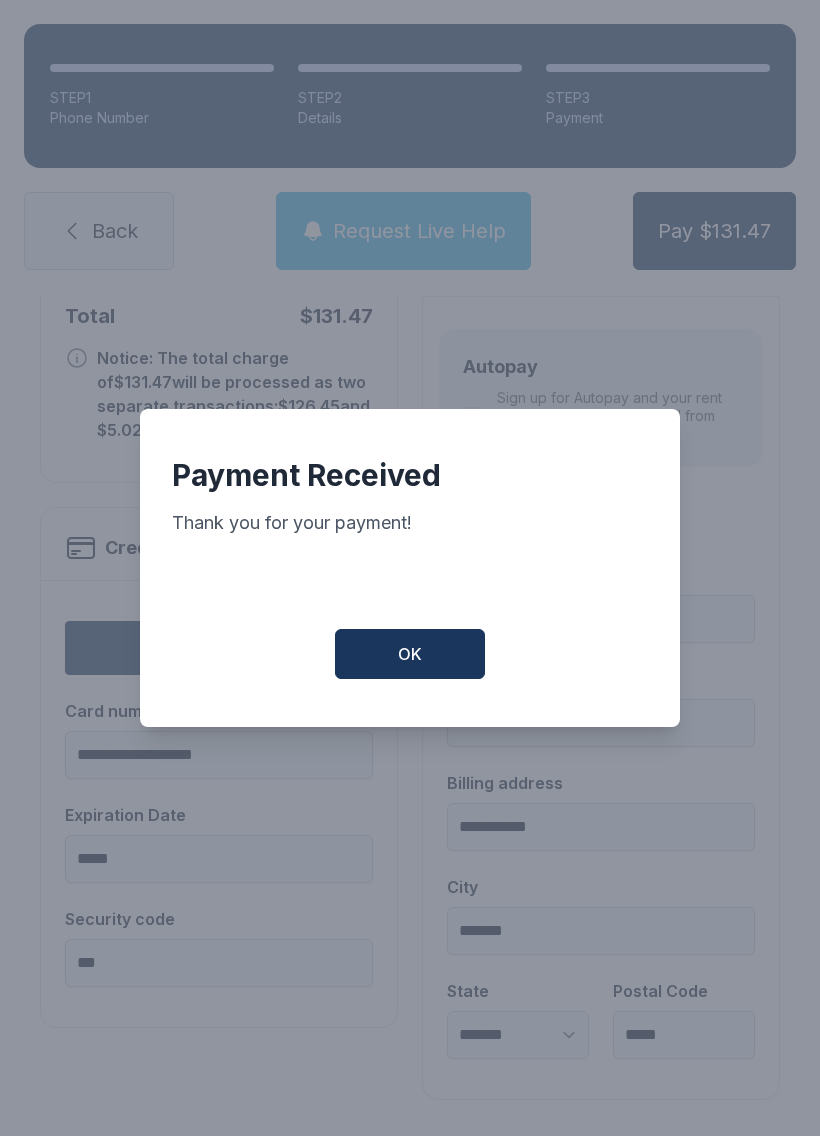 click on "OK" at bounding box center [410, 654] 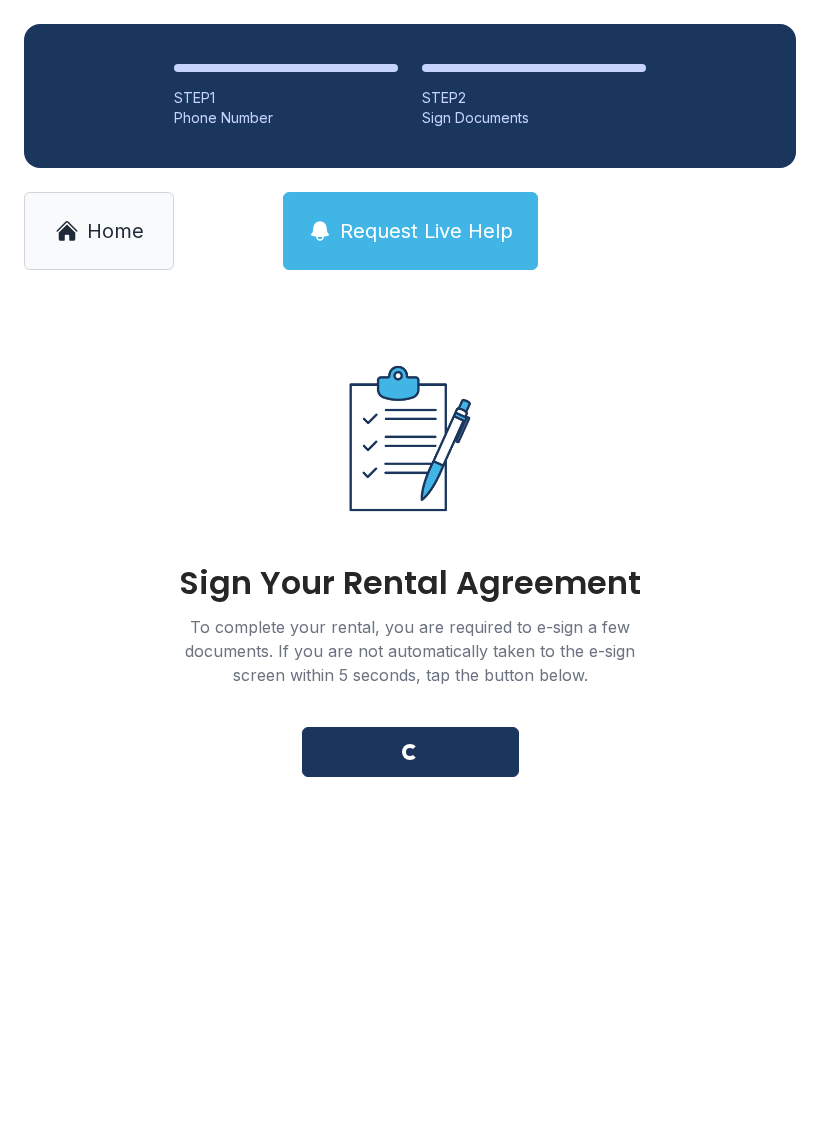 click on "Request Live Help" at bounding box center [426, 231] 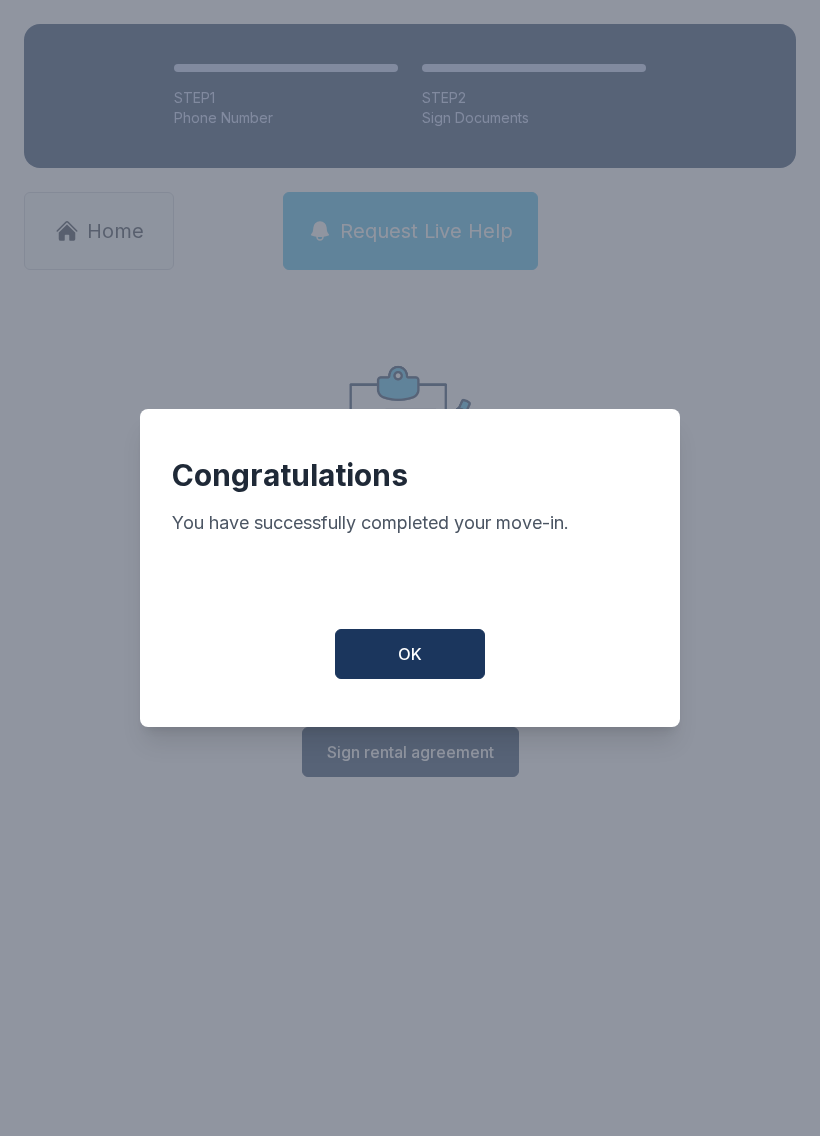 click on "OK" at bounding box center [410, 654] 